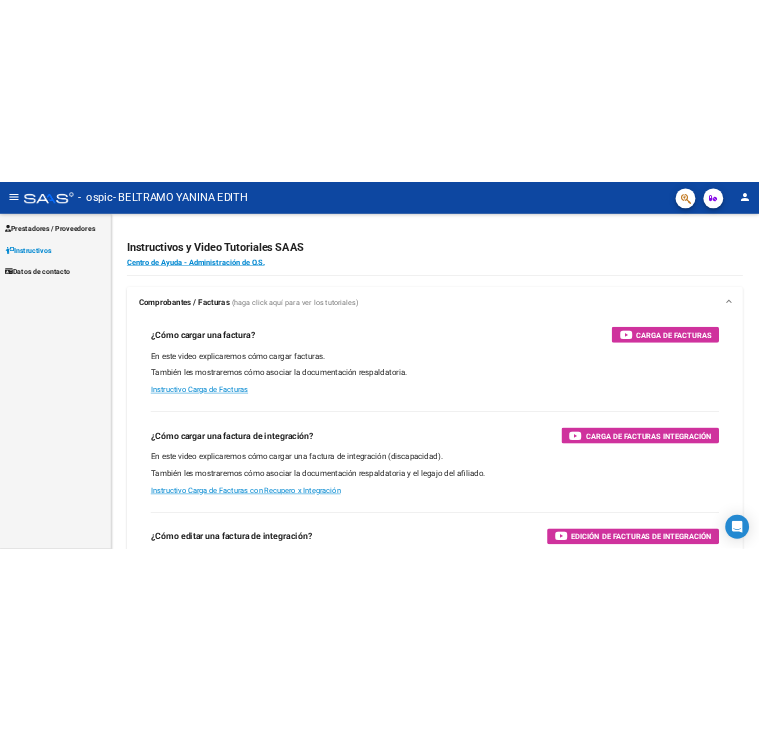scroll, scrollTop: 0, scrollLeft: 0, axis: both 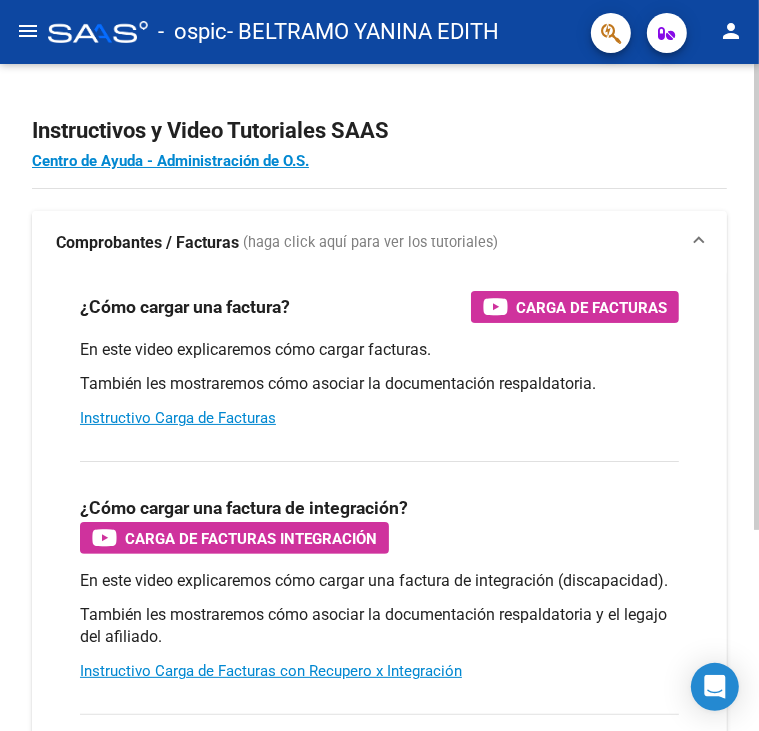 click on "Comprobantes / Facturas     (haga click aquí para ver los tutoriales)" at bounding box center [379, 243] 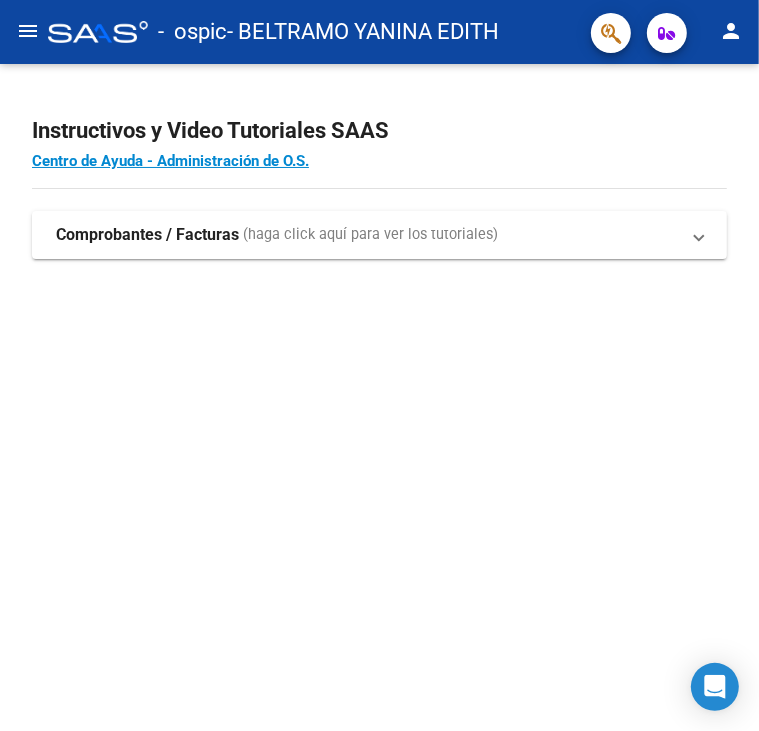click on "menu" 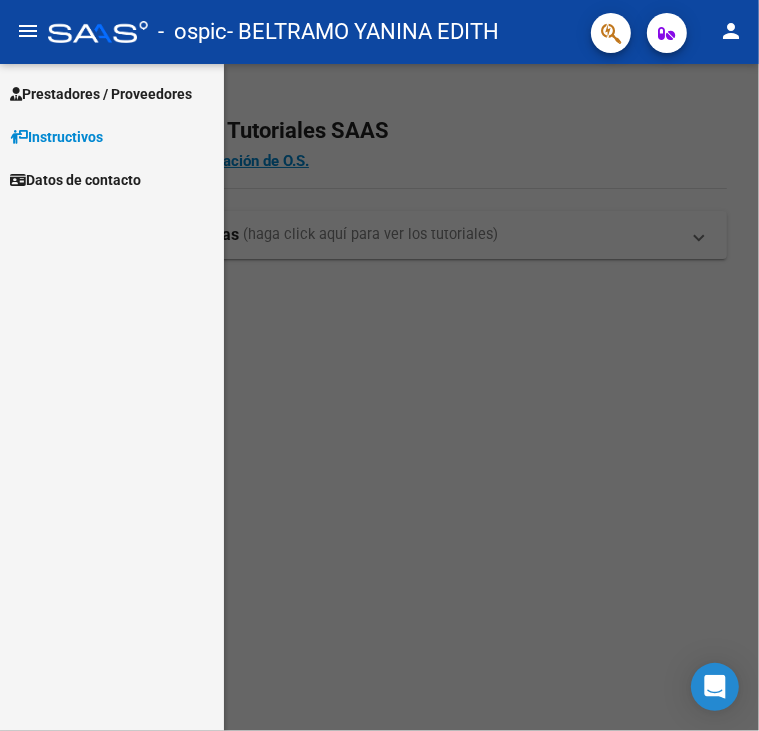 click on "Prestadores / Proveedores" at bounding box center [101, 94] 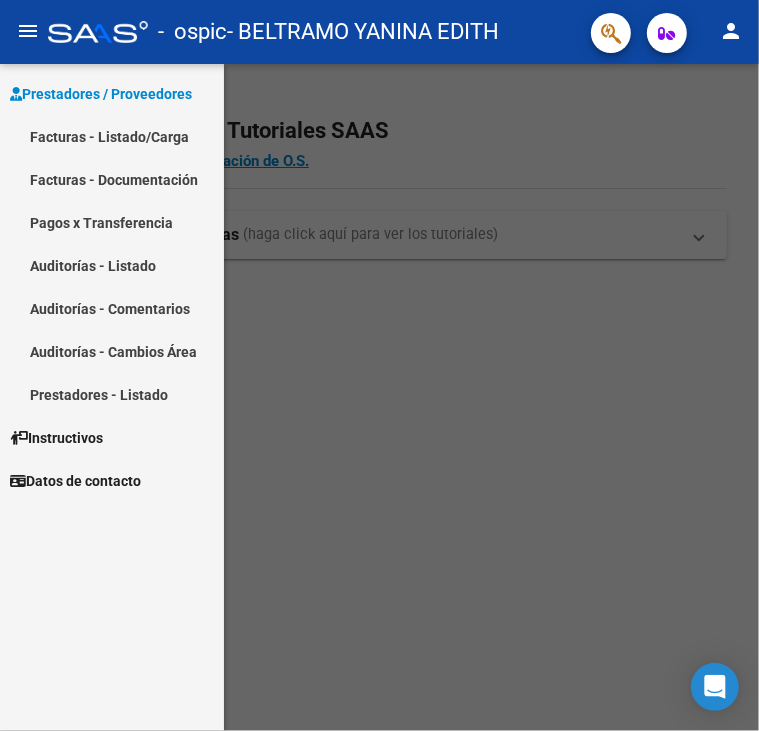 click on "Facturas - Listado/Carga" at bounding box center (112, 136) 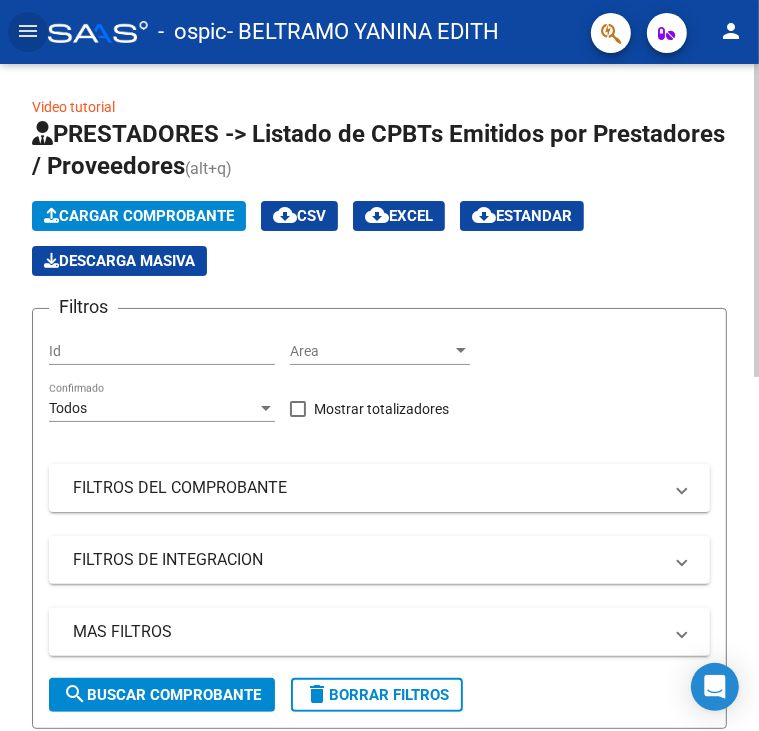 click on "Cargar Comprobante" 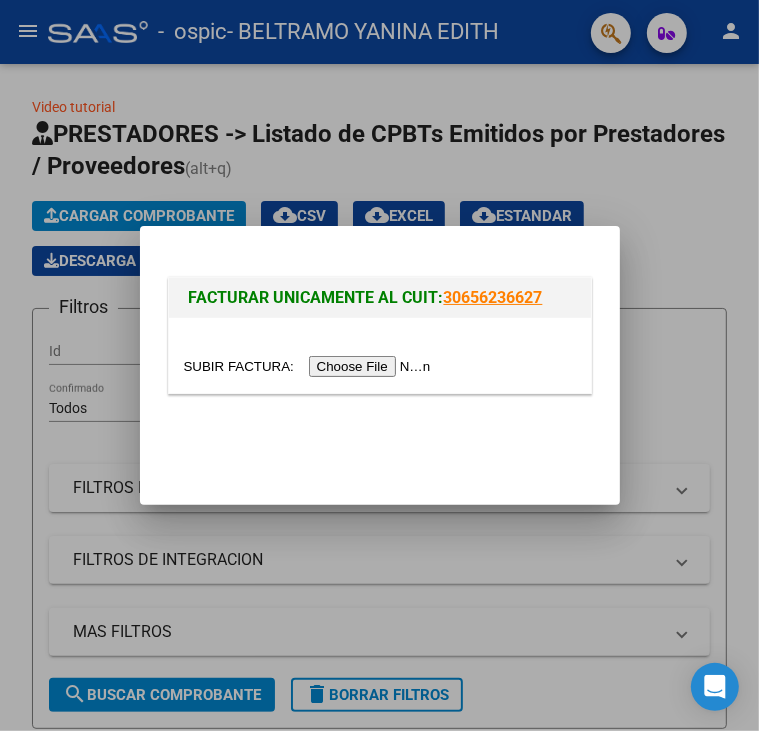click at bounding box center [310, 366] 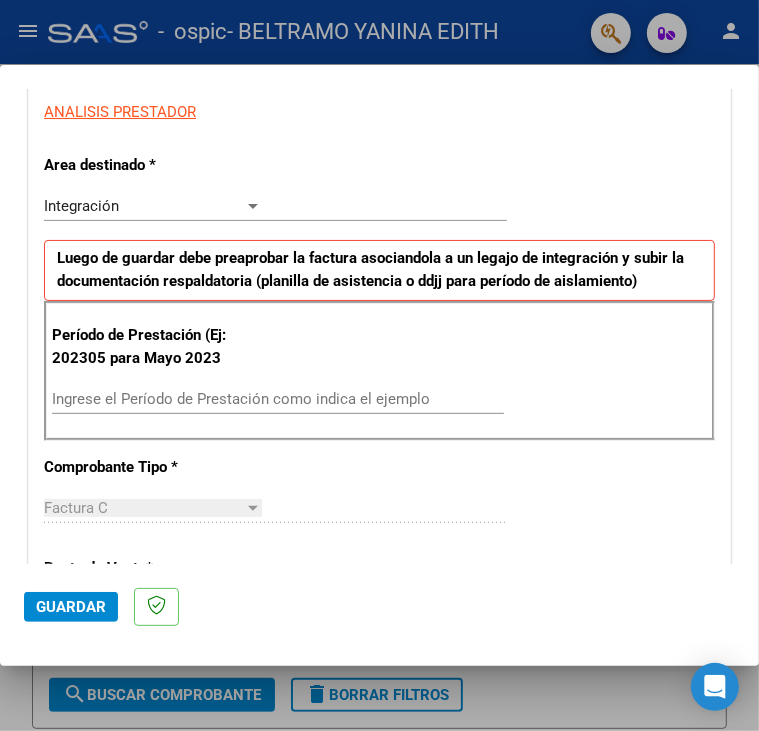 scroll, scrollTop: 400, scrollLeft: 0, axis: vertical 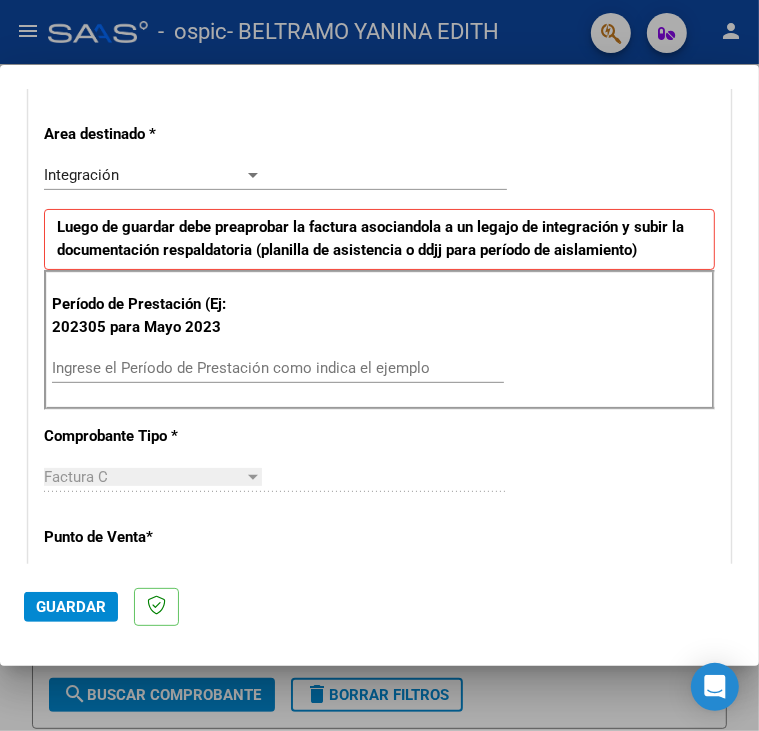 click on "Ingrese el Período de Prestación como indica el ejemplo" at bounding box center (278, 368) 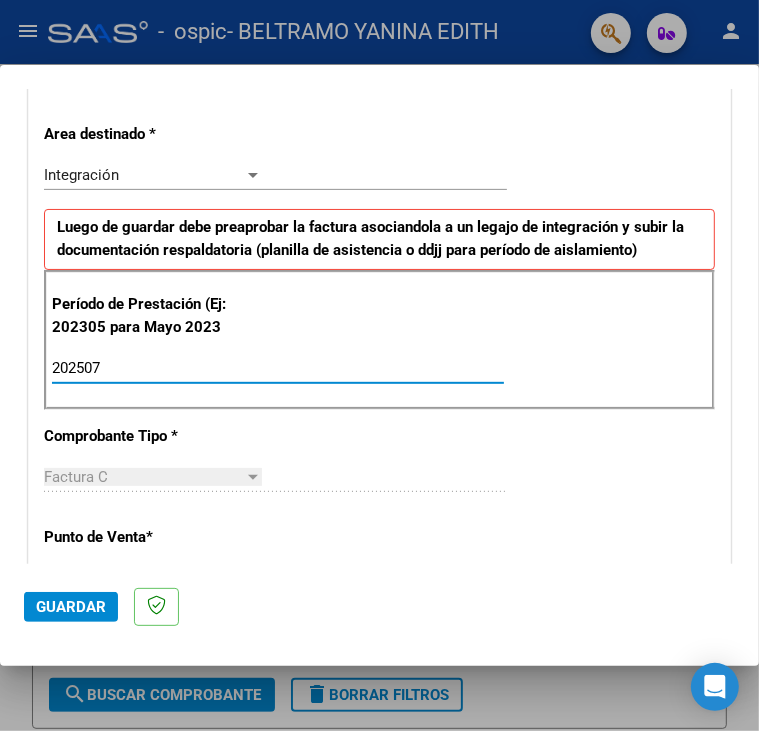 type on "202507" 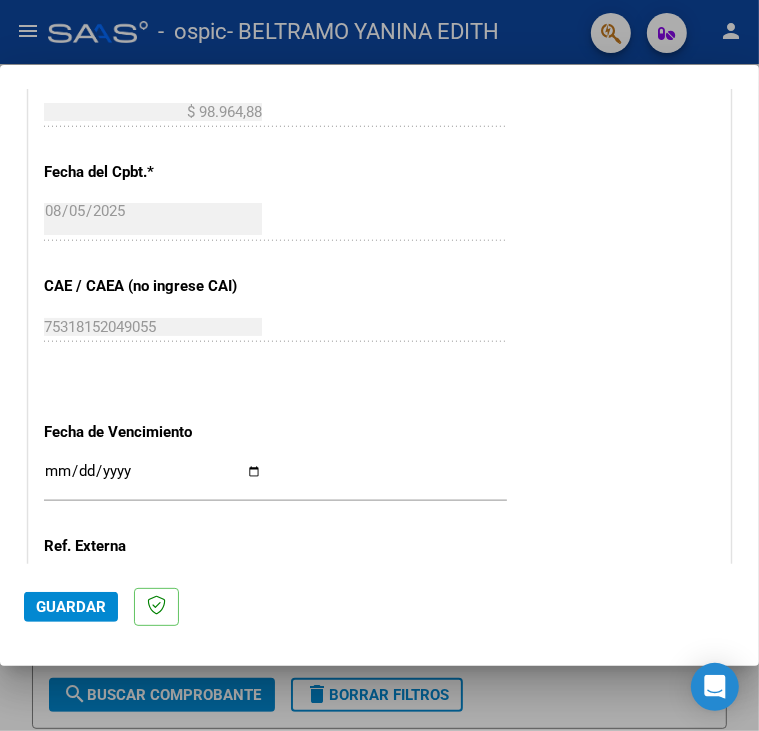 scroll, scrollTop: 1100, scrollLeft: 0, axis: vertical 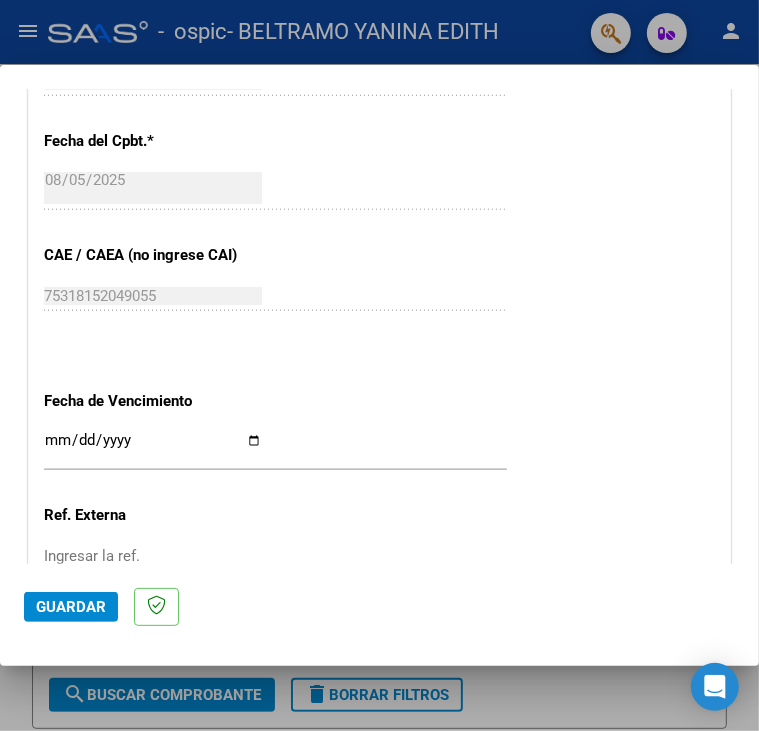 click on "Ingresar la fecha" at bounding box center [153, 448] 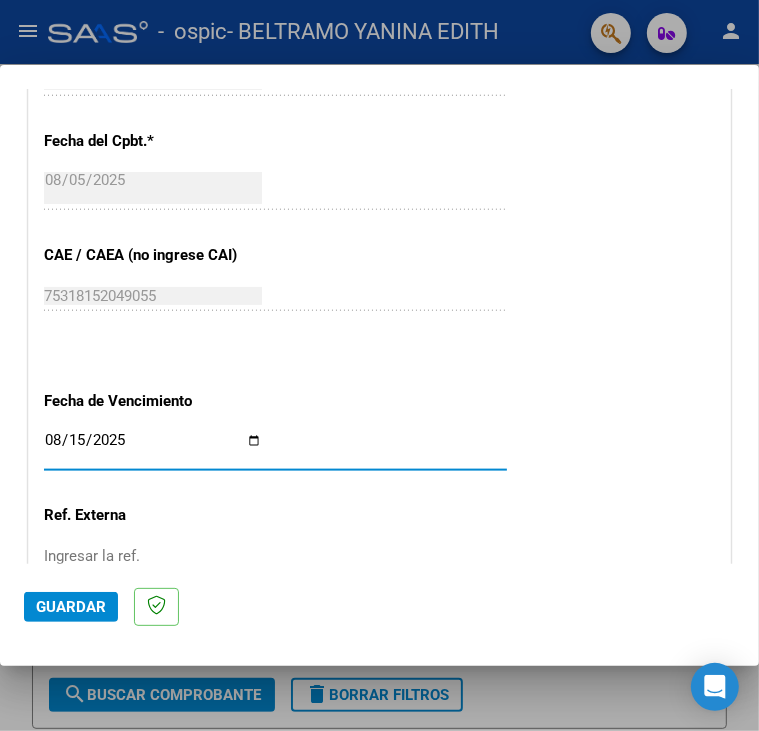 type on "2025-08-15" 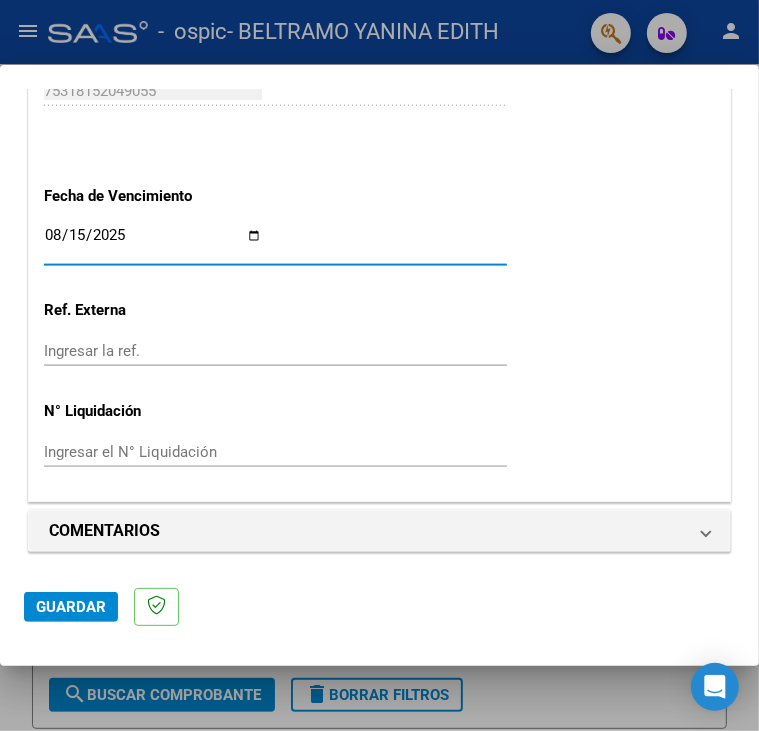click on "Guardar" 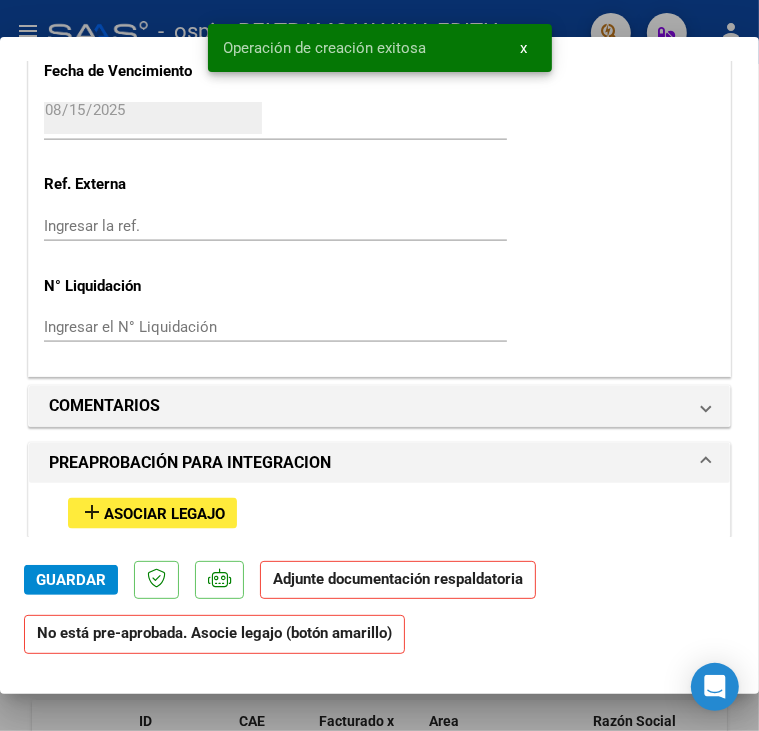 scroll, scrollTop: 1600, scrollLeft: 0, axis: vertical 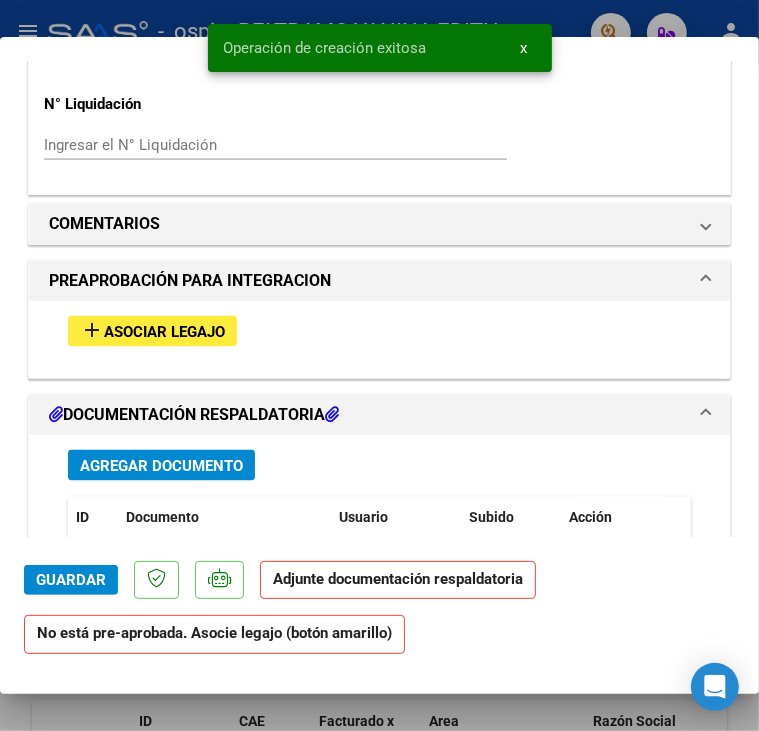 click on "Asociar Legajo" at bounding box center [164, 332] 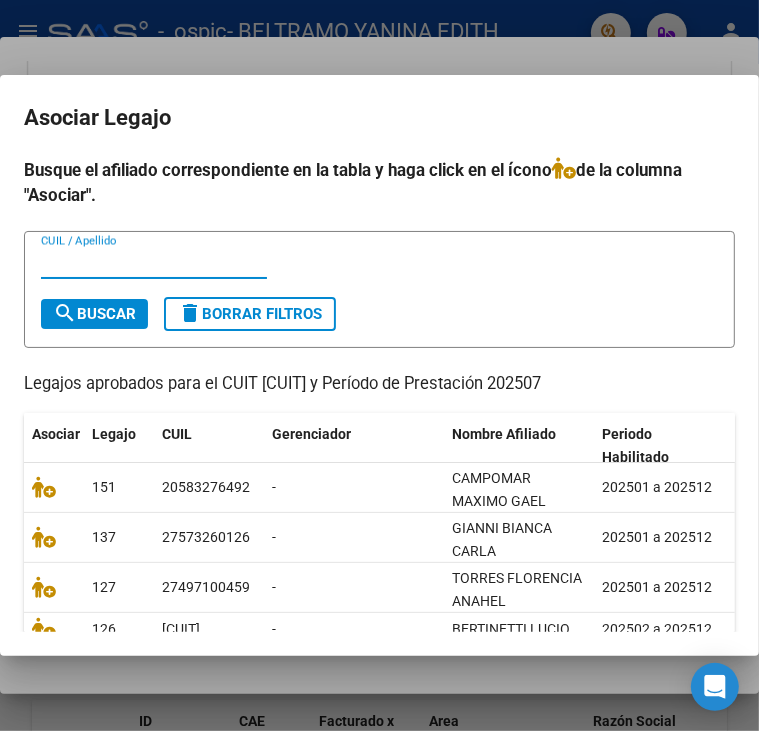 scroll, scrollTop: 100, scrollLeft: 0, axis: vertical 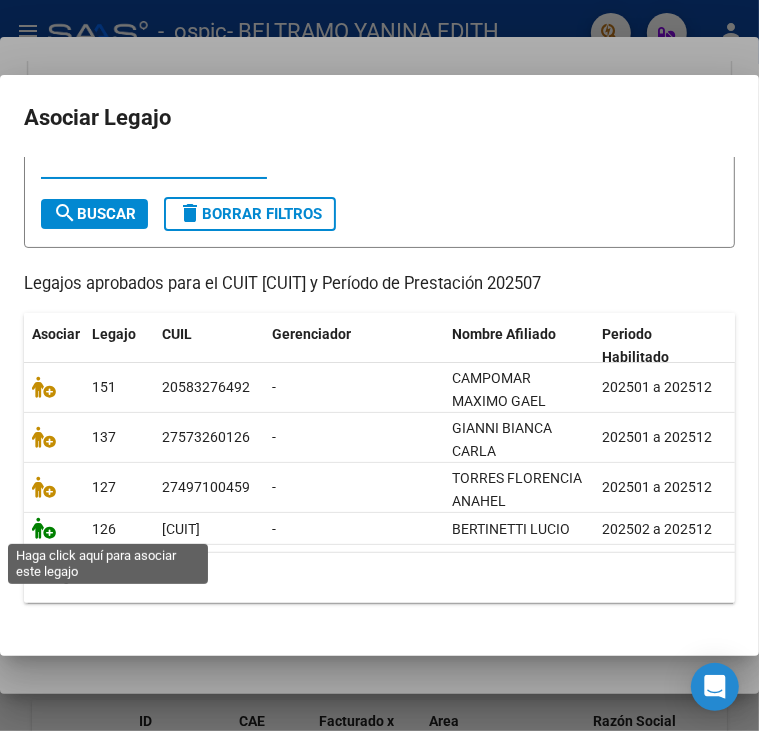 click 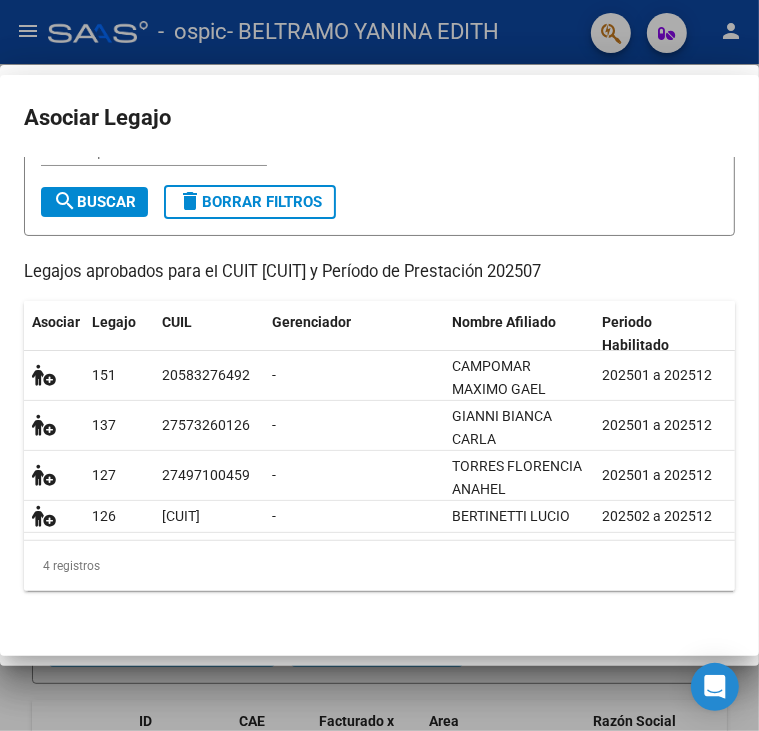 scroll, scrollTop: 1652, scrollLeft: 0, axis: vertical 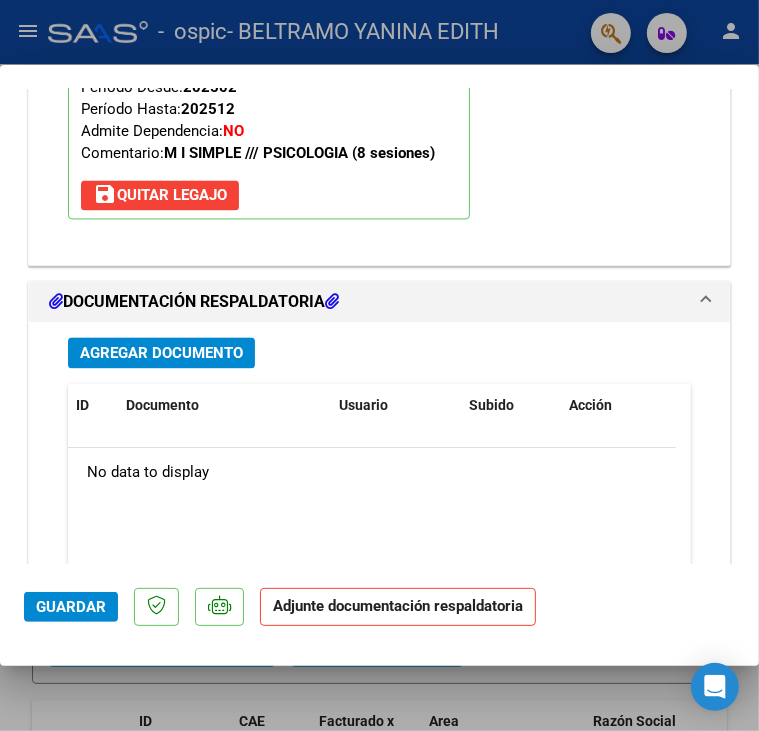 click on "Agregar Documento" at bounding box center [161, 353] 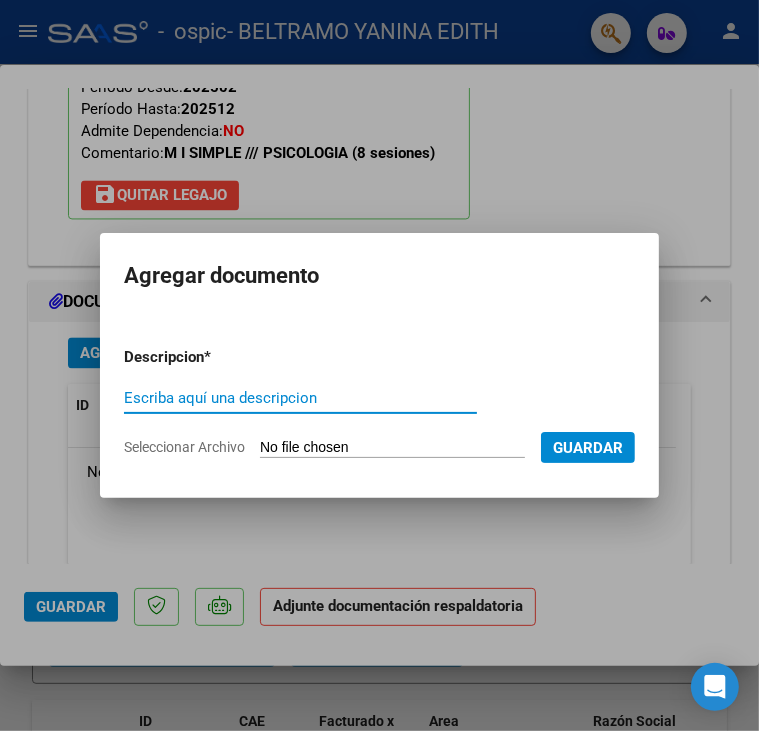 click on "Escriba aquí una descripcion" at bounding box center [300, 398] 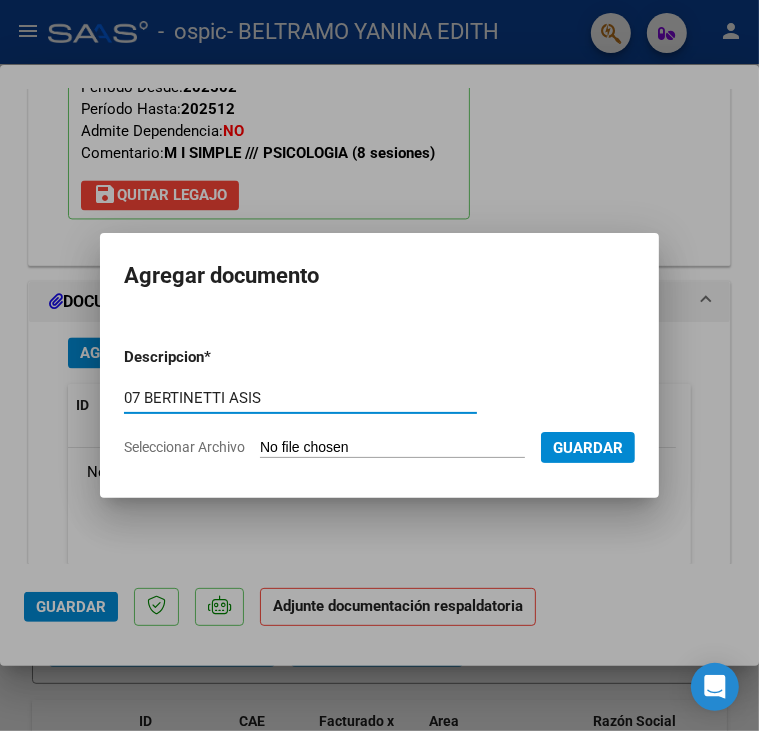 type on "07 BERTINETTI ASIS" 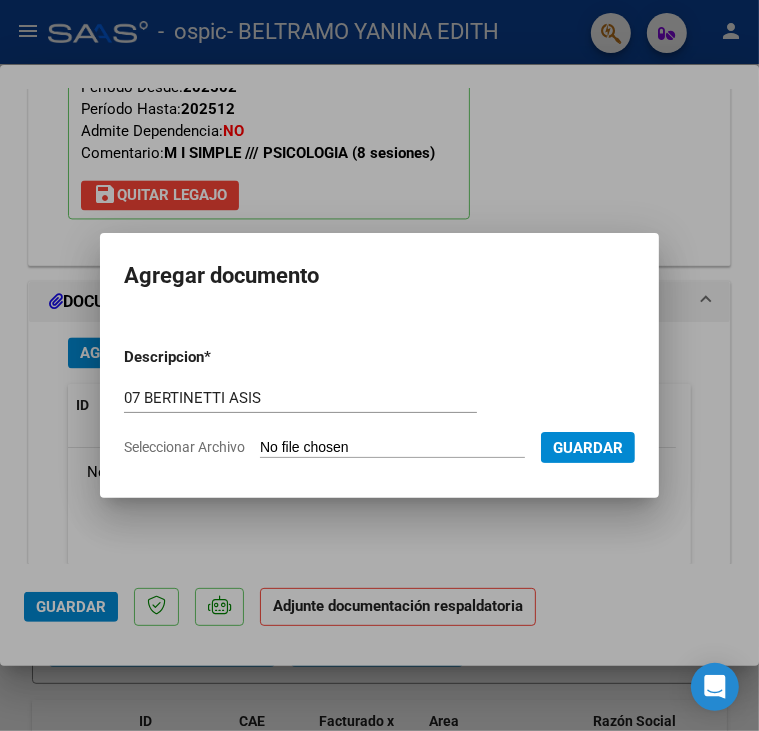 type on "C:\fakepath\07 BERTINETTI ASIS.pdf" 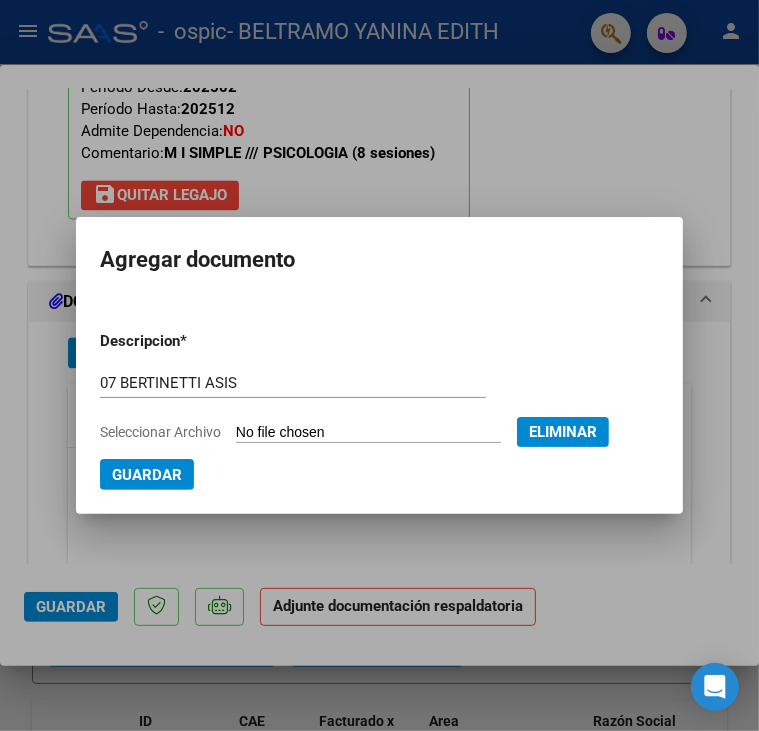 click on "Guardar" at bounding box center (147, 475) 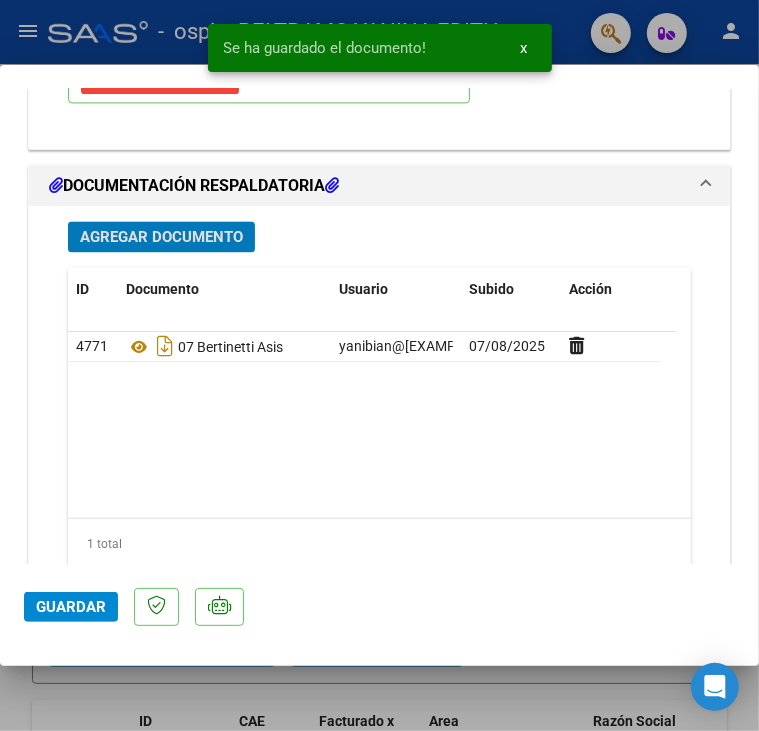 scroll, scrollTop: 2263, scrollLeft: 0, axis: vertical 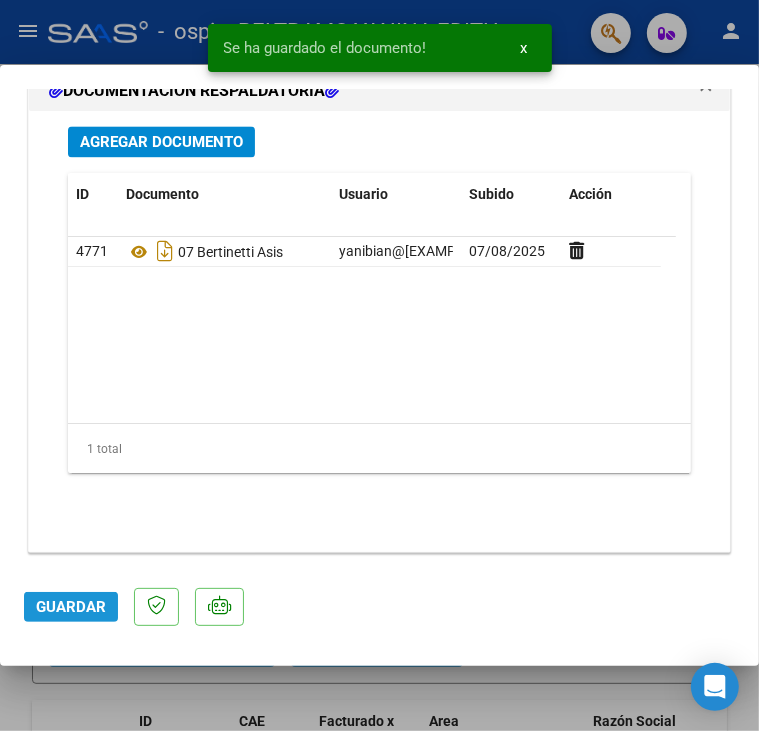 click on "Guardar" 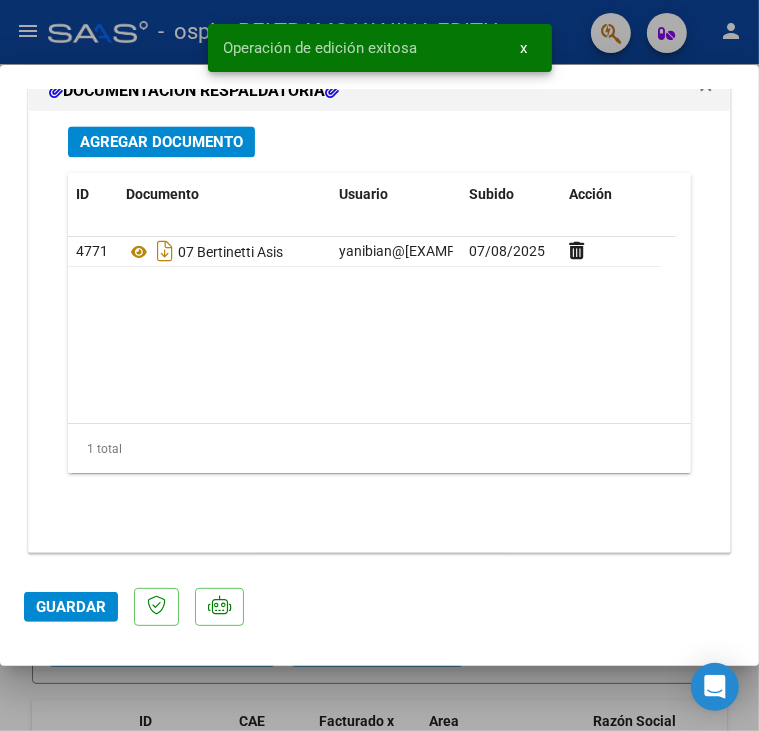 click on "Guardar" 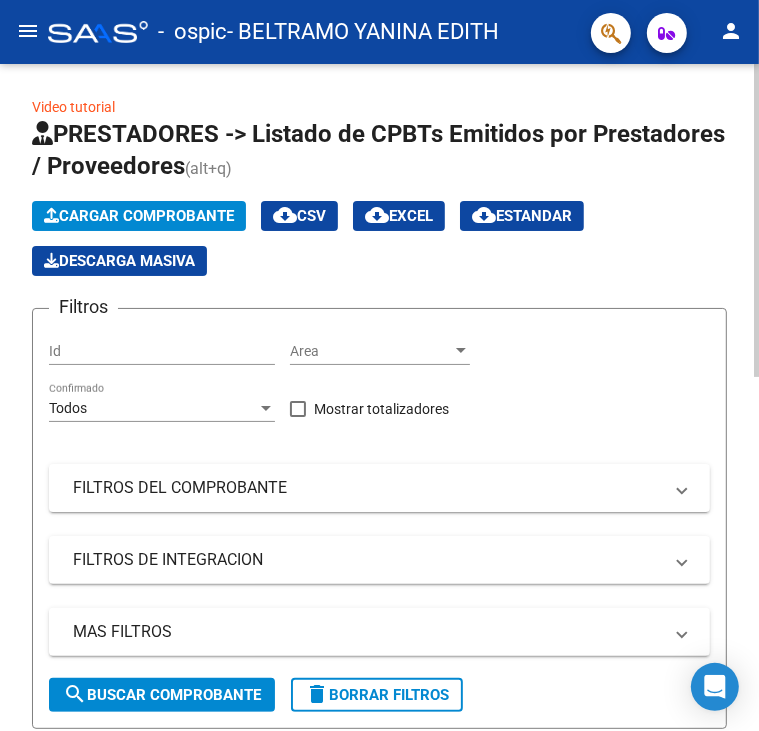 click on "Cargar Comprobante" 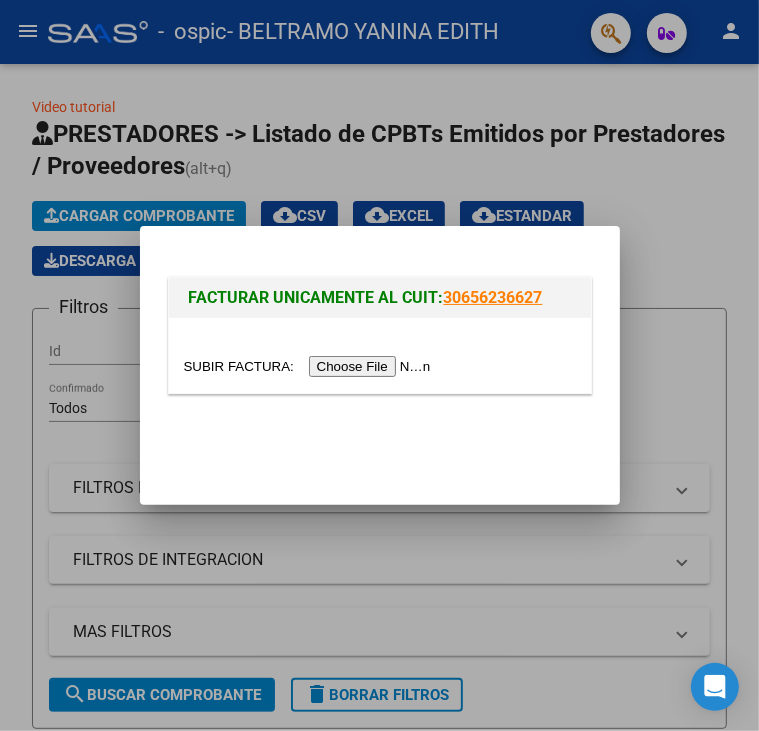 click at bounding box center (310, 366) 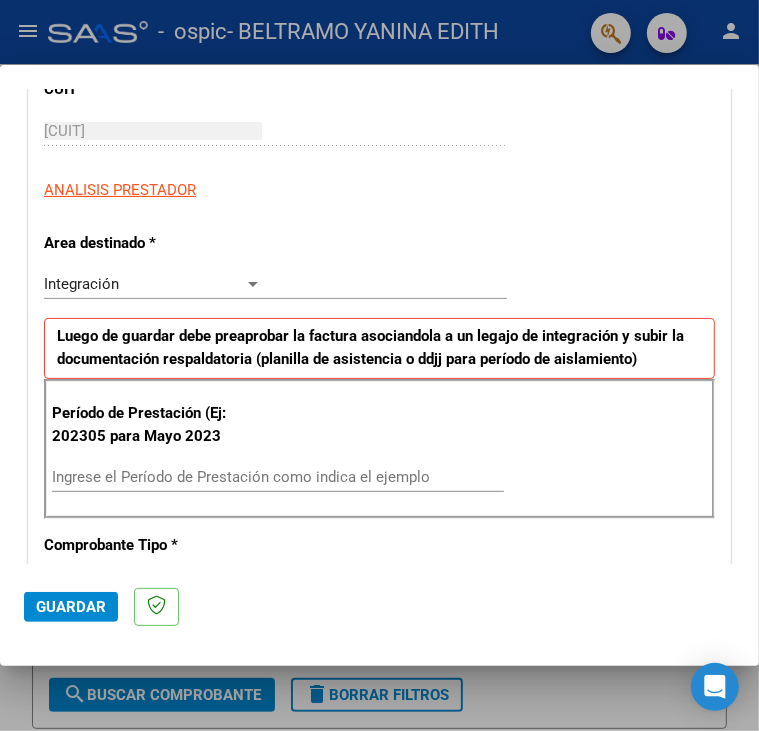 scroll, scrollTop: 400, scrollLeft: 0, axis: vertical 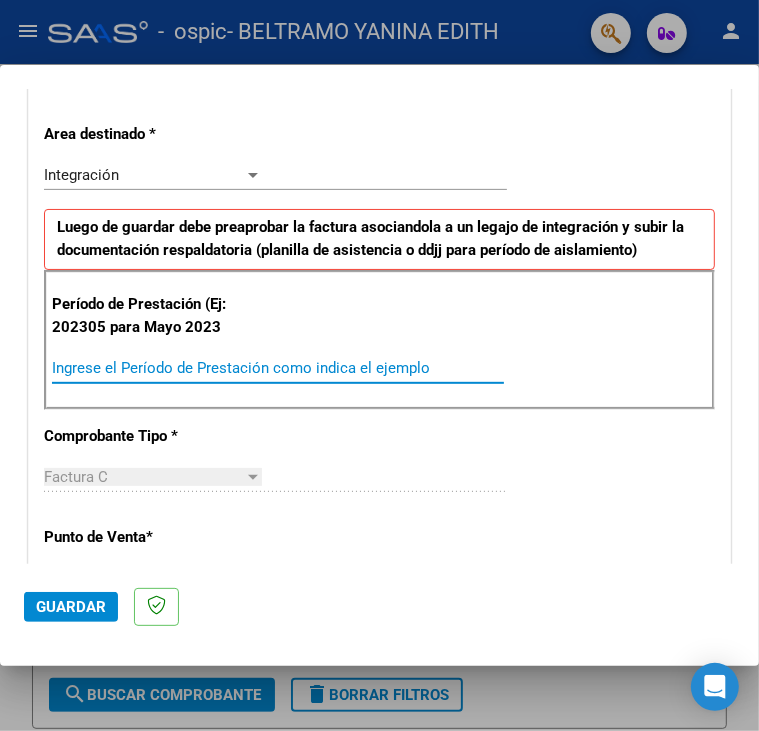 click on "Ingrese el Período de Prestación como indica el ejemplo" at bounding box center (158, 368) 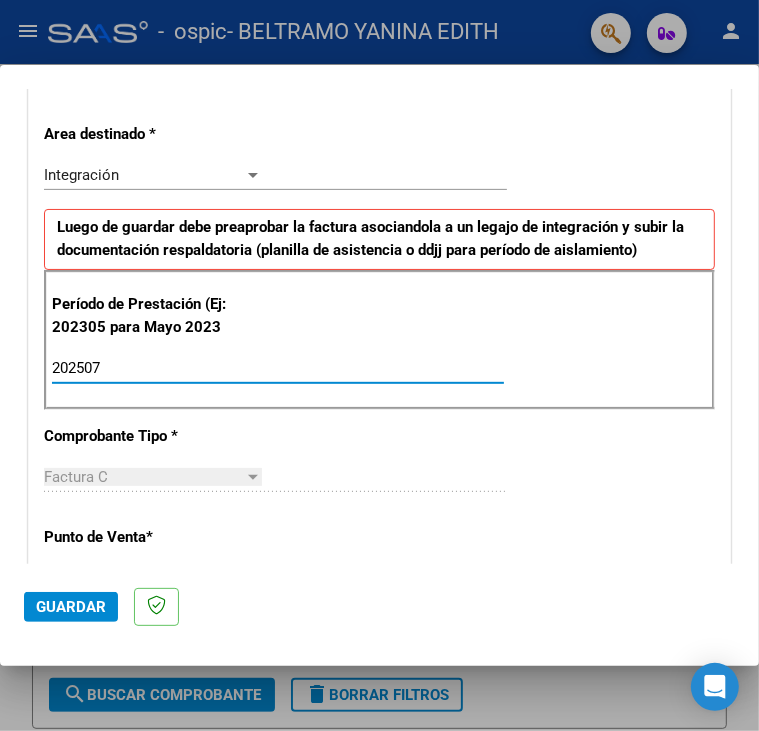 type on "202507" 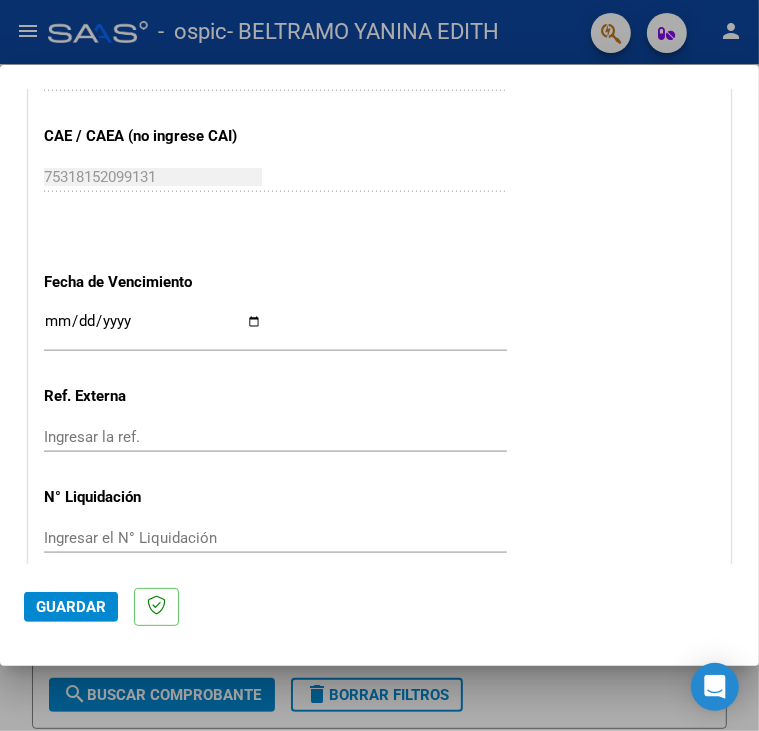 scroll, scrollTop: 1305, scrollLeft: 0, axis: vertical 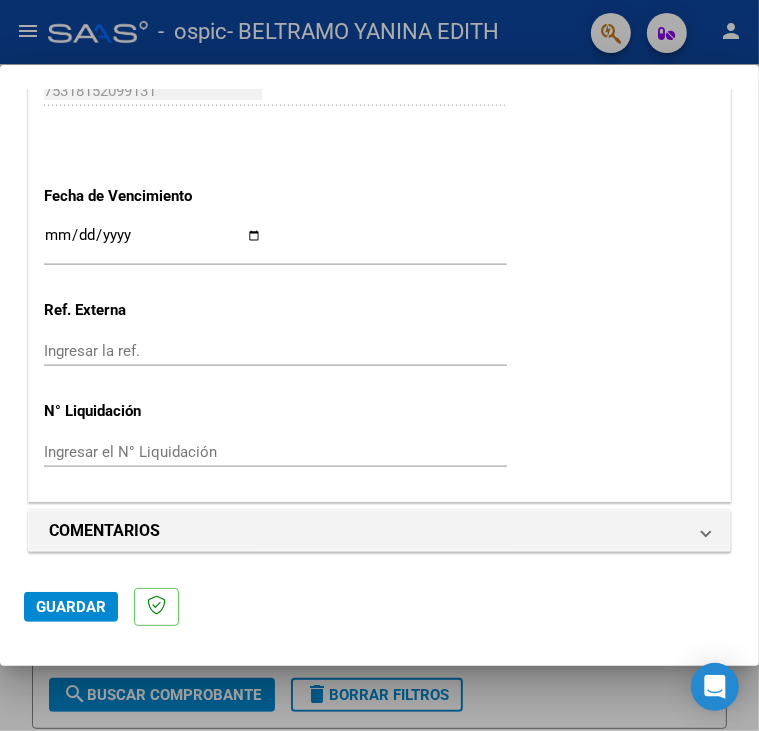 click on "Ingresar la fecha" at bounding box center [153, 243] 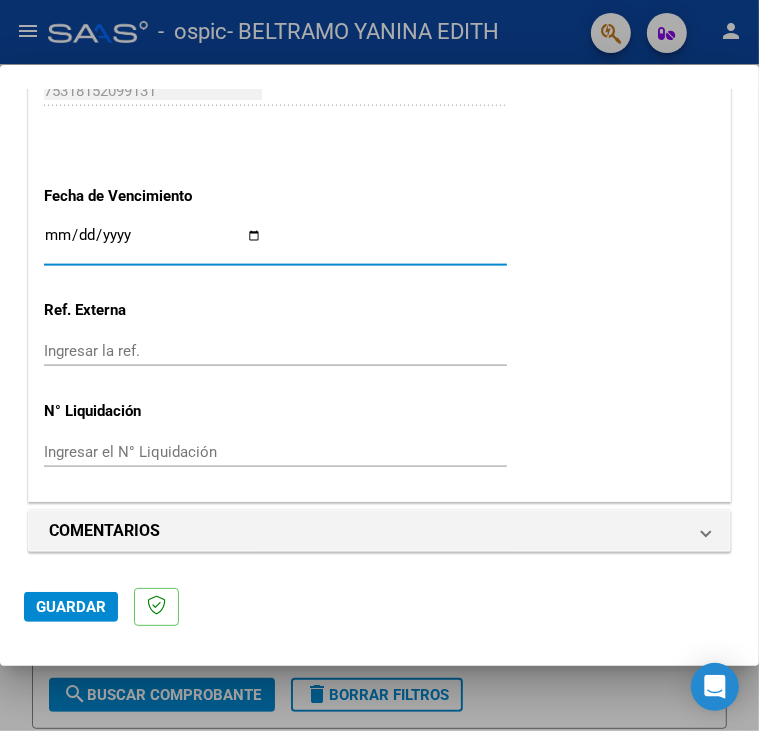 type on "2025-08-15" 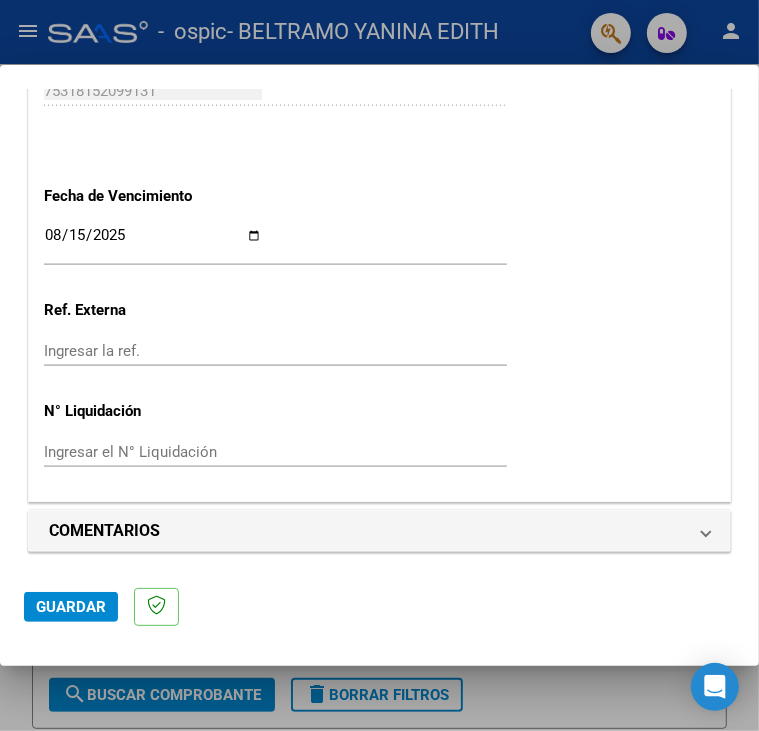 click on "Guardar" 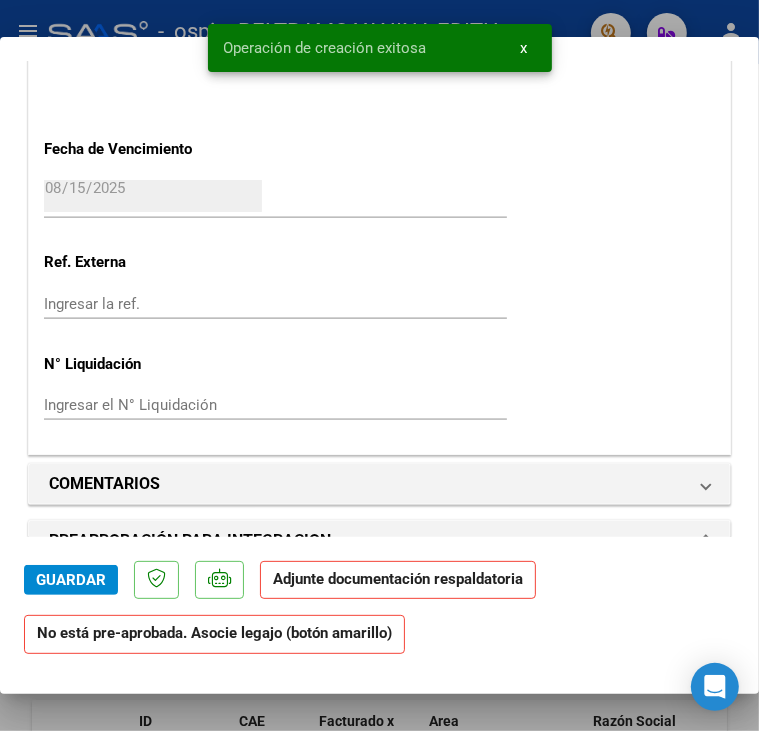 scroll, scrollTop: 1500, scrollLeft: 0, axis: vertical 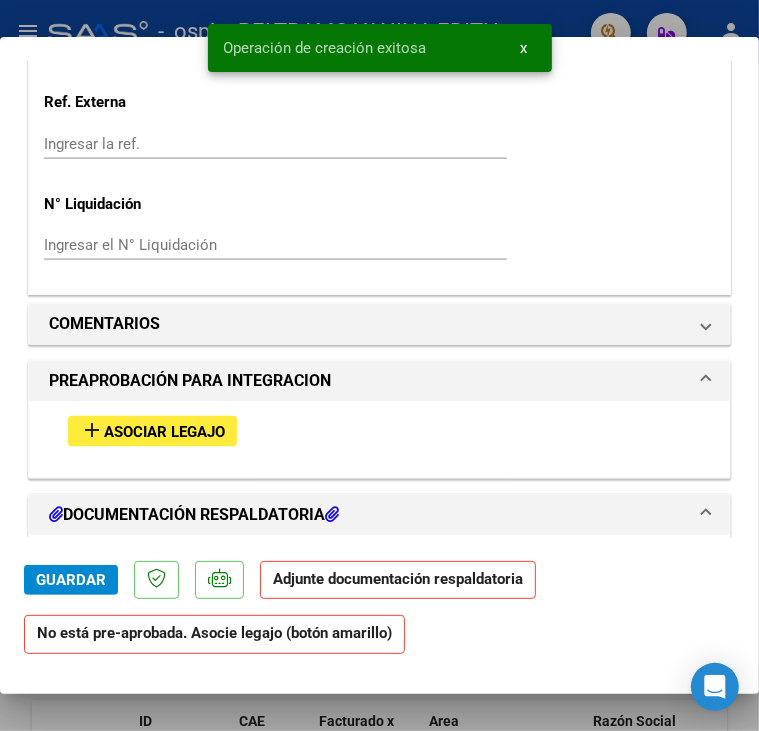 click on "Asociar Legajo" at bounding box center (164, 432) 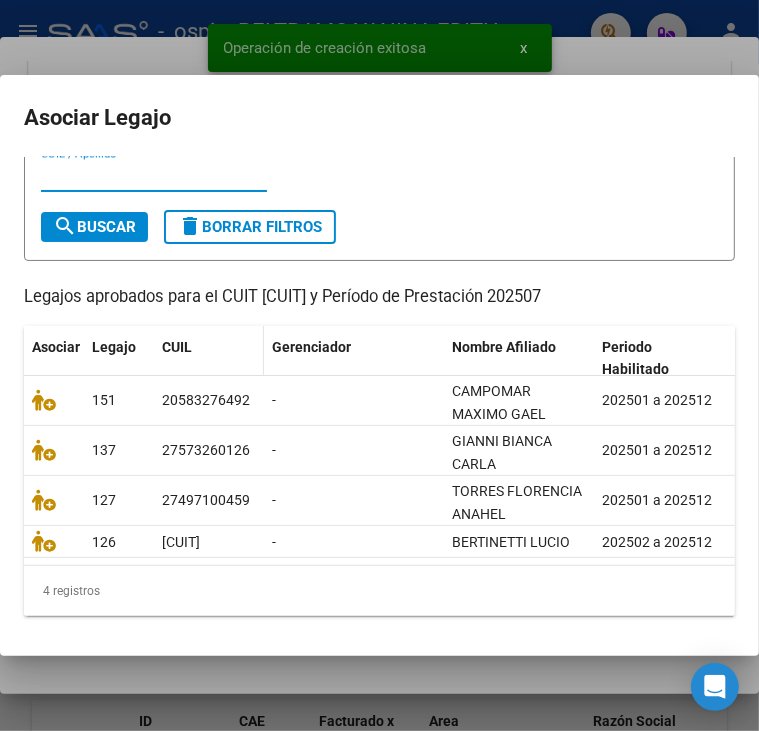 scroll, scrollTop: 132, scrollLeft: 0, axis: vertical 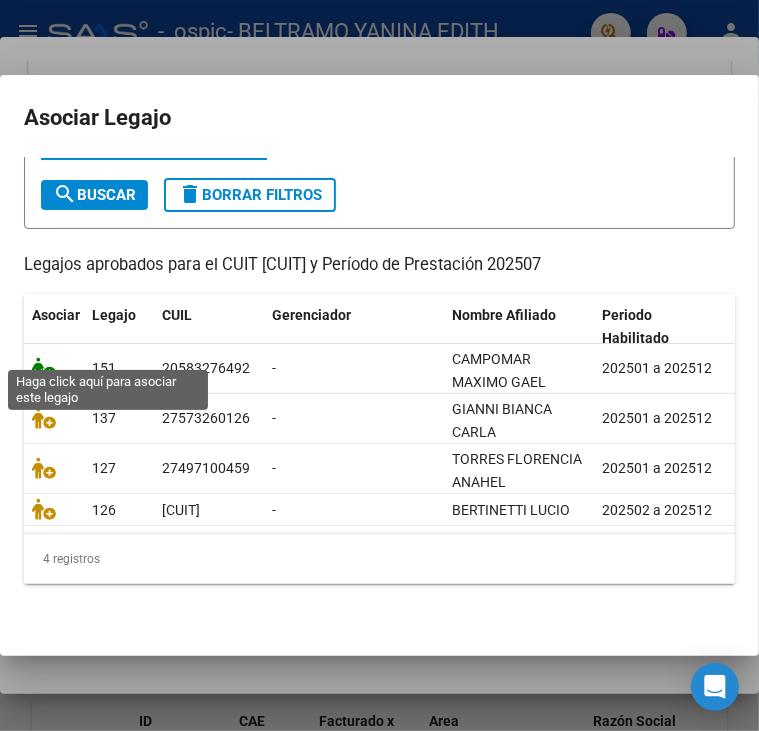 click 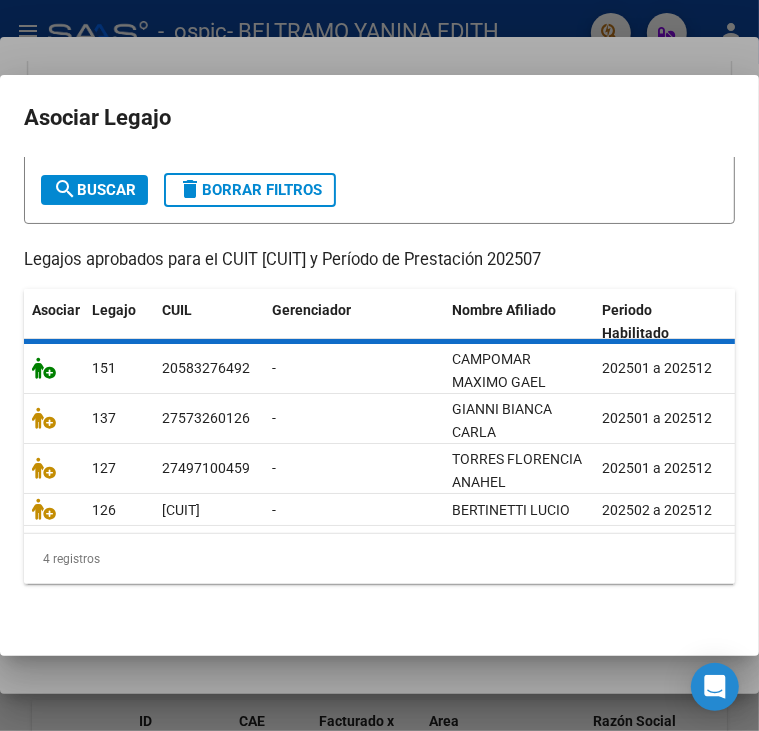 scroll, scrollTop: 120, scrollLeft: 0, axis: vertical 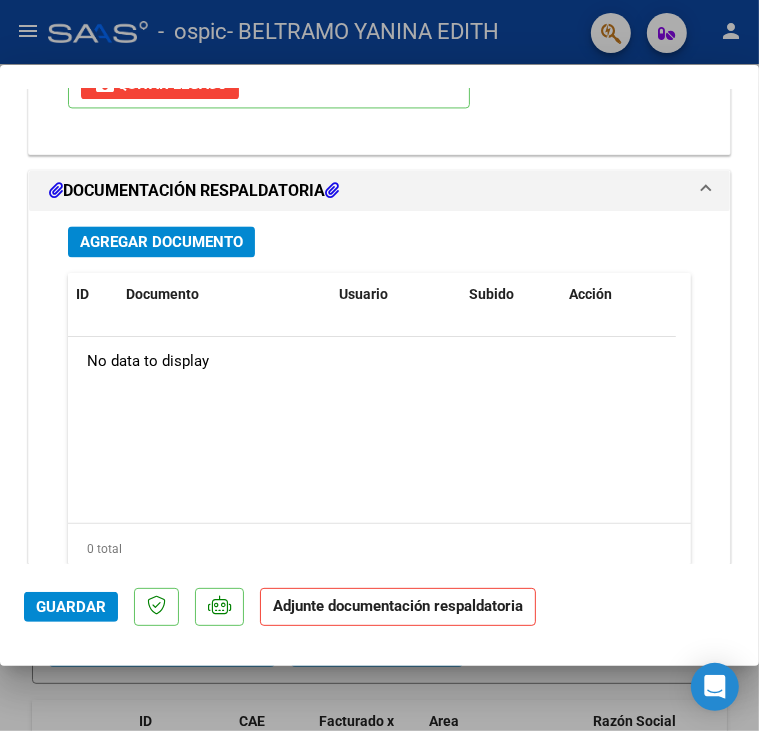 click on "Agregar Documento" at bounding box center (161, 241) 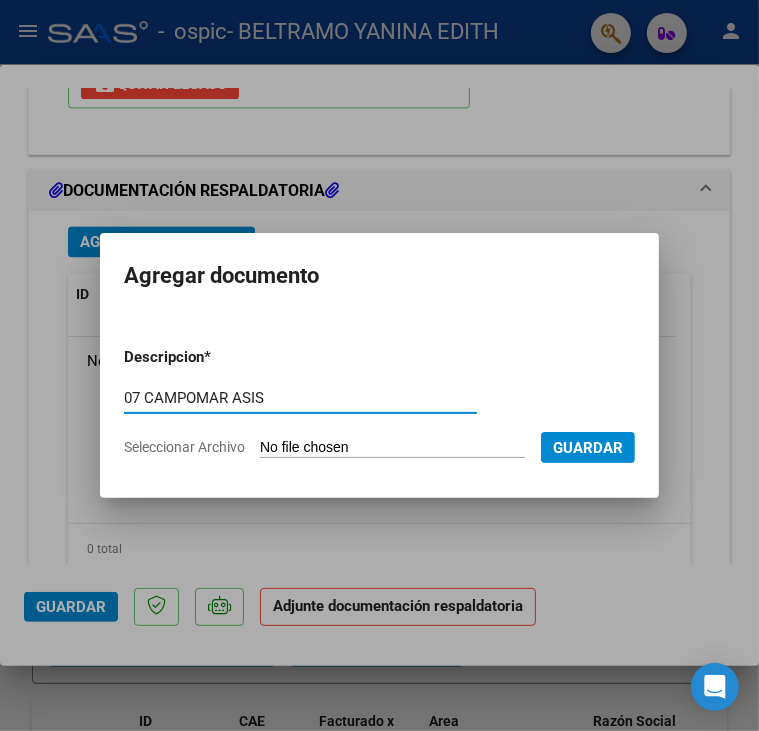type on "07 CAMPOMAR ASIS" 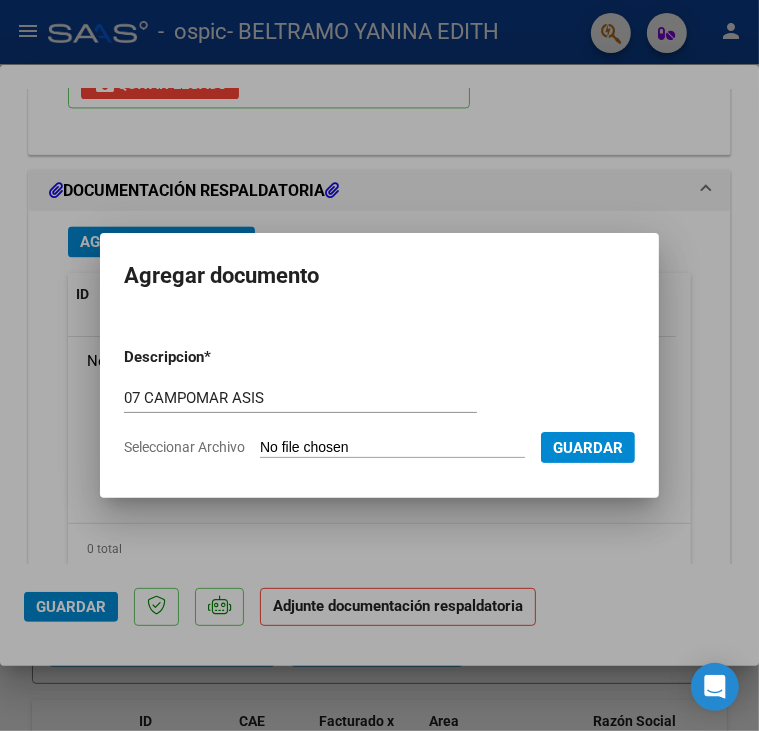 click on "Seleccionar Archivo" at bounding box center [392, 448] 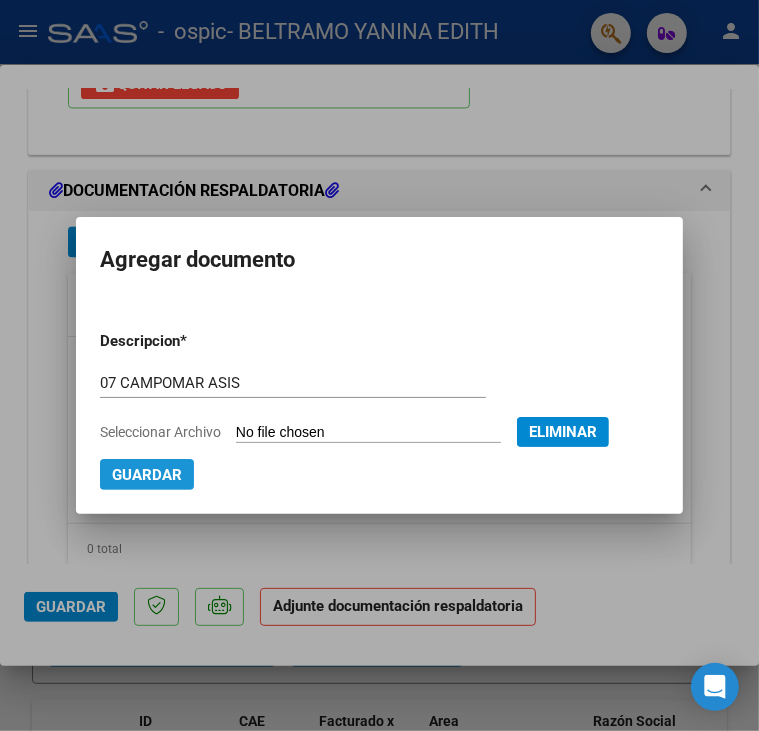 click on "Guardar" at bounding box center (147, 474) 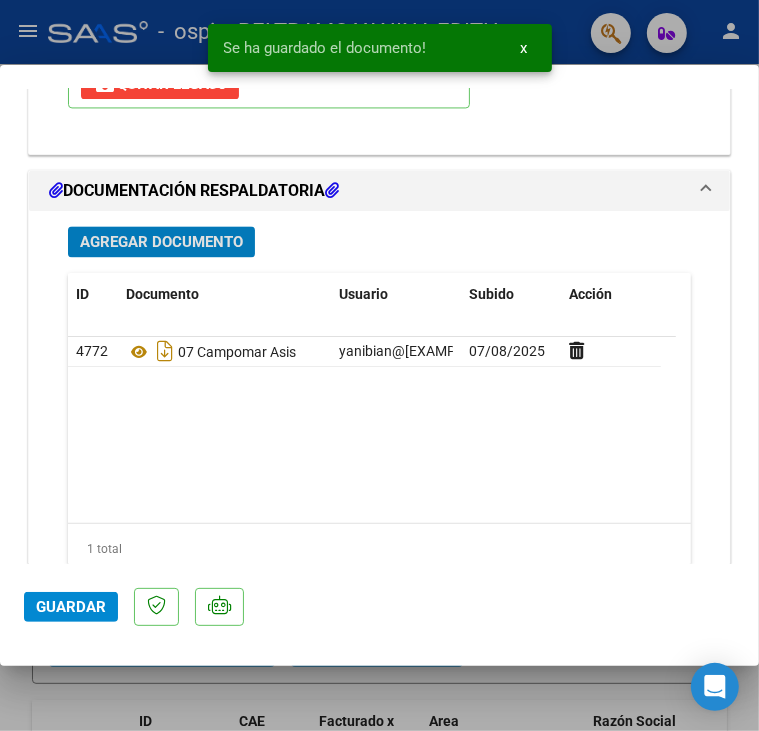 click on "Guardar" 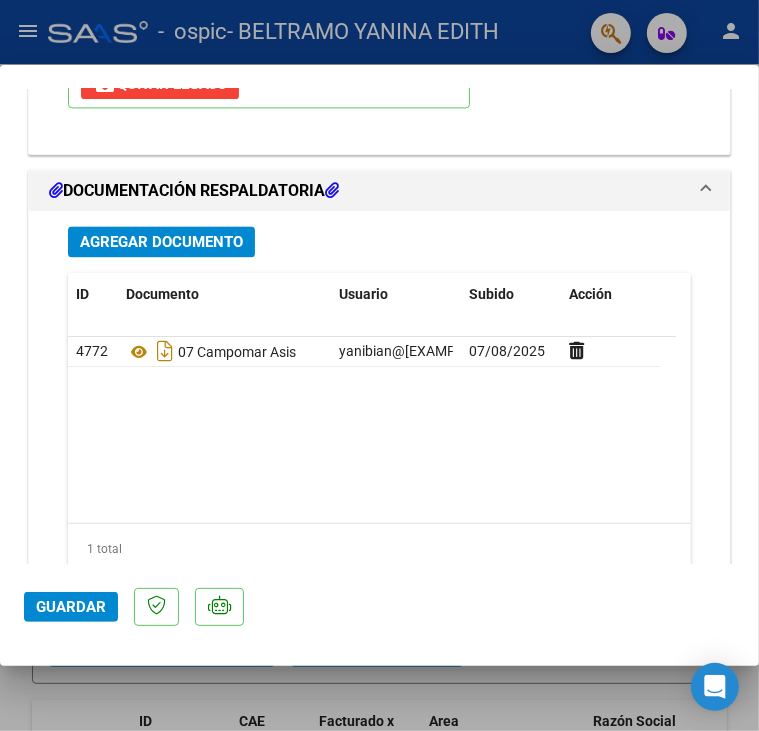click at bounding box center [379, 365] 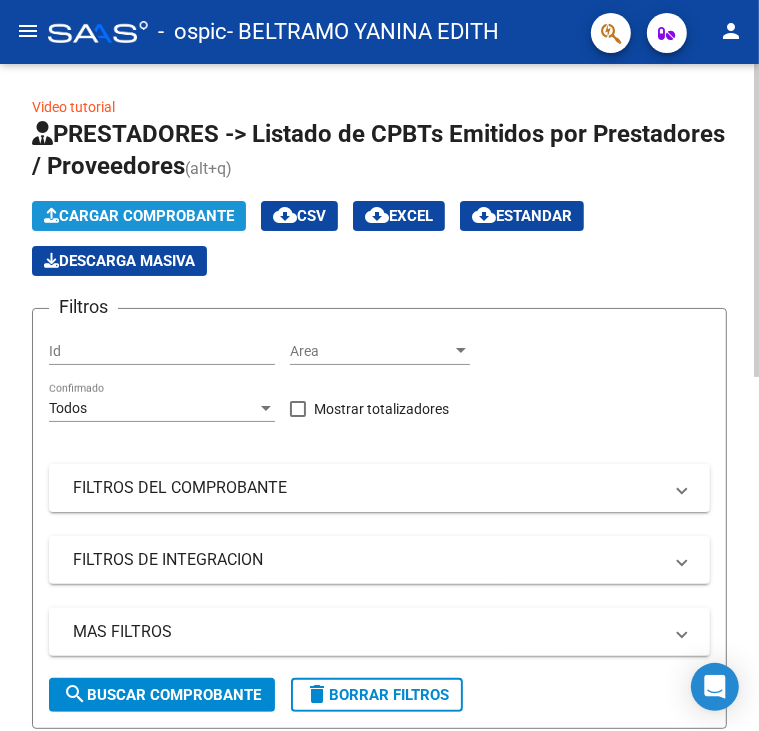 click on "Cargar Comprobante" 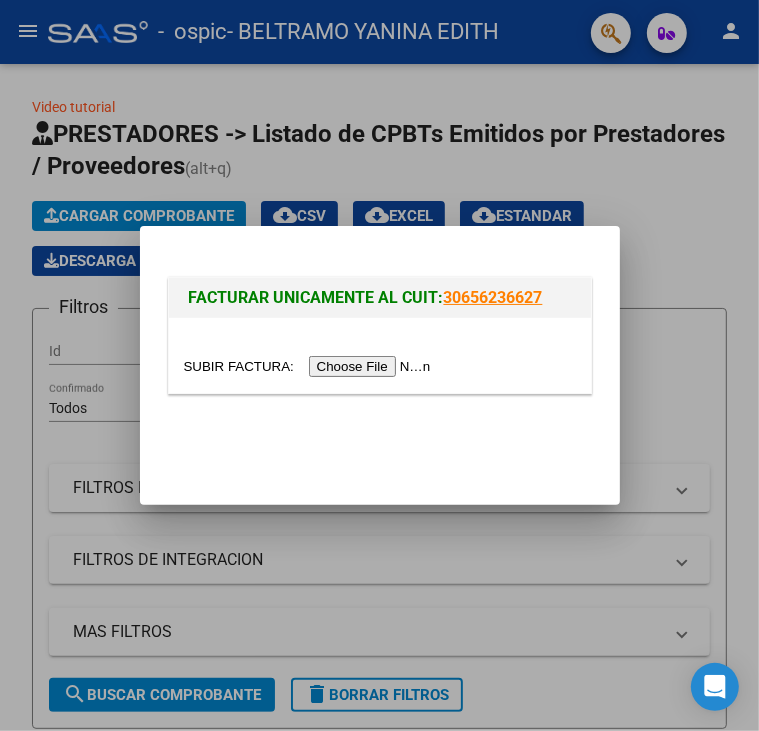 click at bounding box center [310, 366] 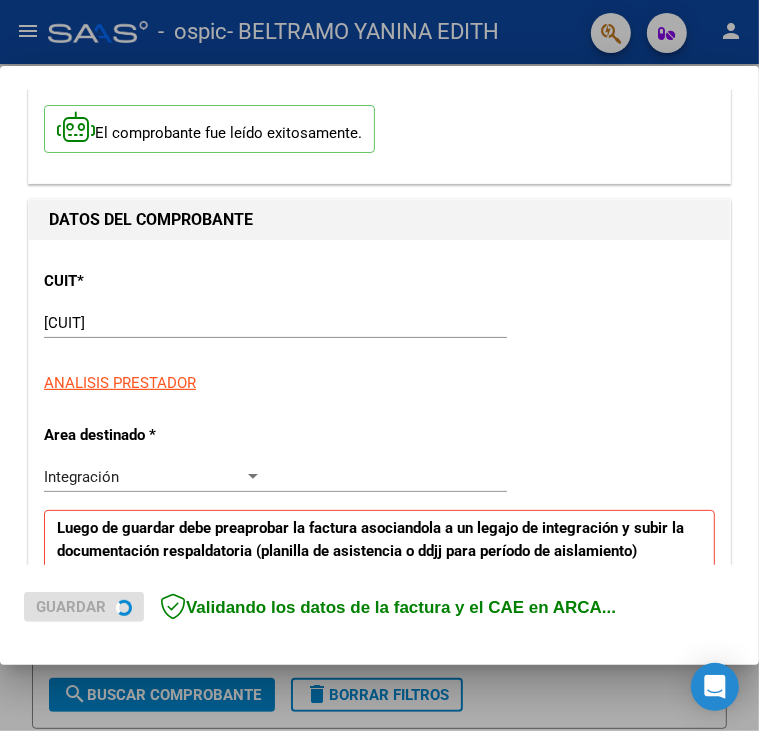 scroll, scrollTop: 400, scrollLeft: 0, axis: vertical 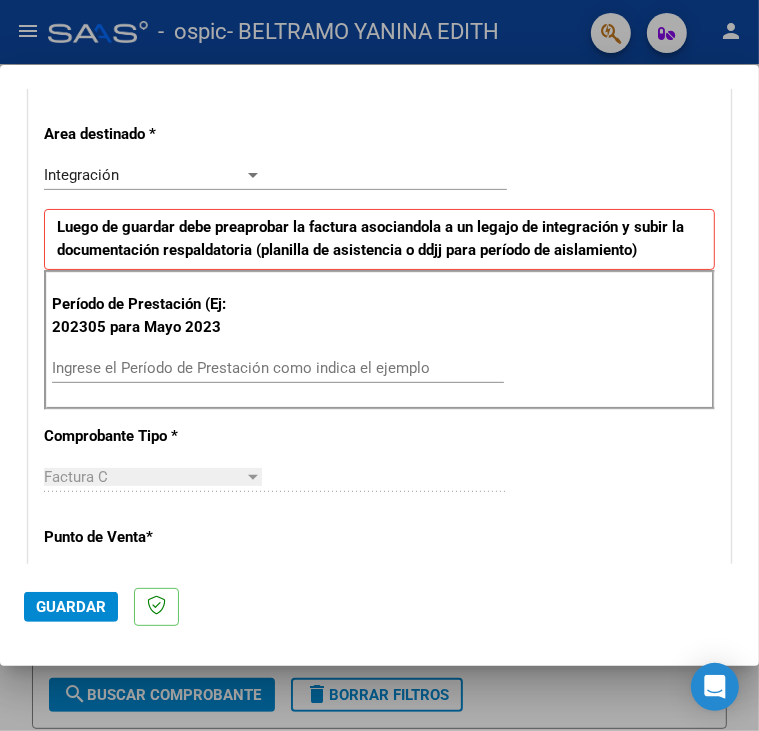 click on "Ingrese el Período de Prestación como indica el ejemplo" at bounding box center (158, 368) 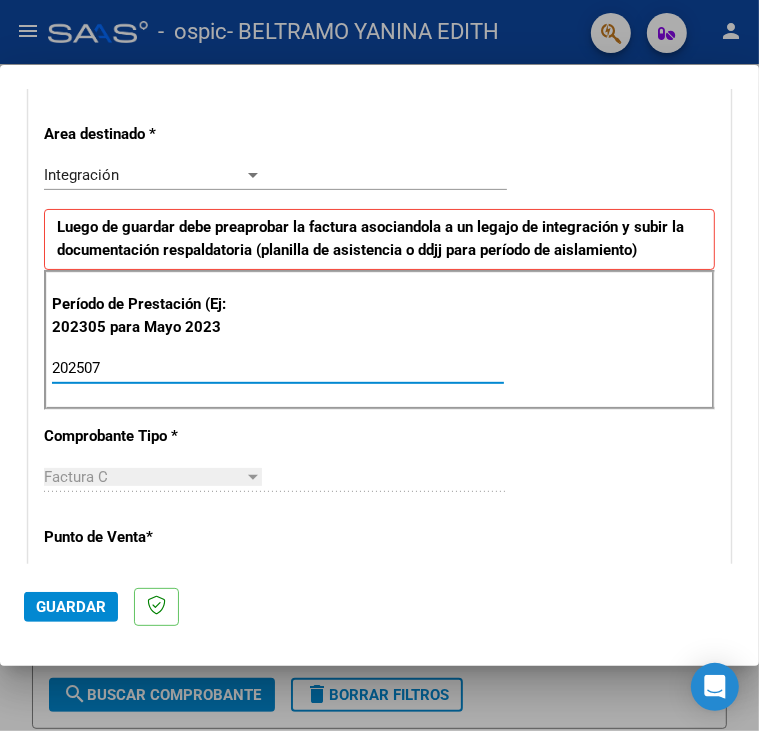 type on "202507" 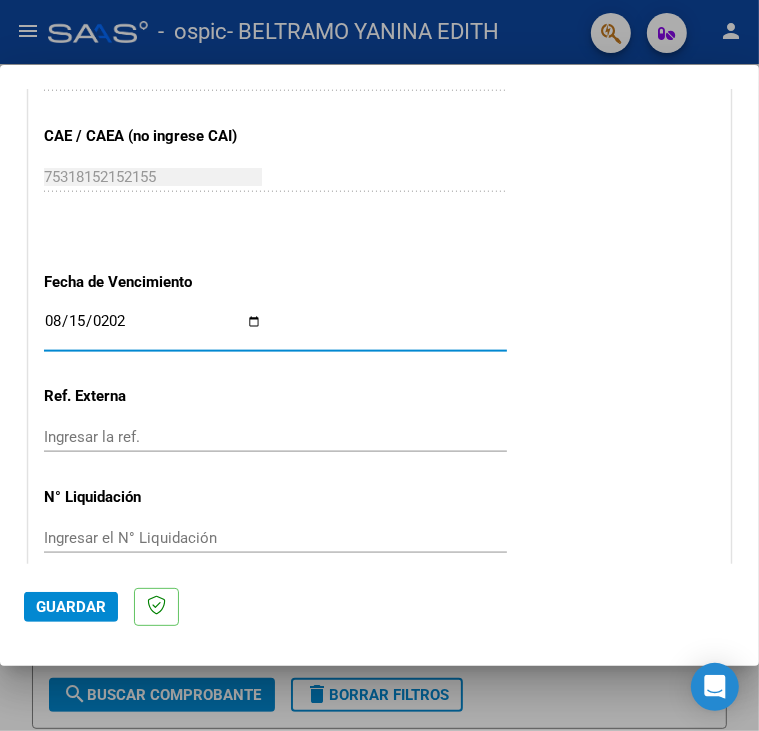 type on "2025-08-15" 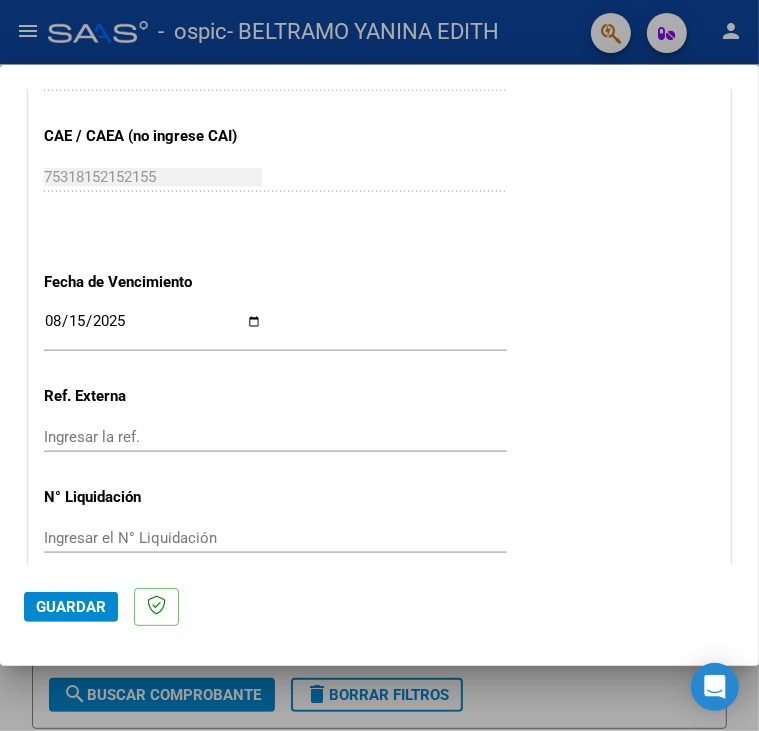 scroll, scrollTop: 1305, scrollLeft: 0, axis: vertical 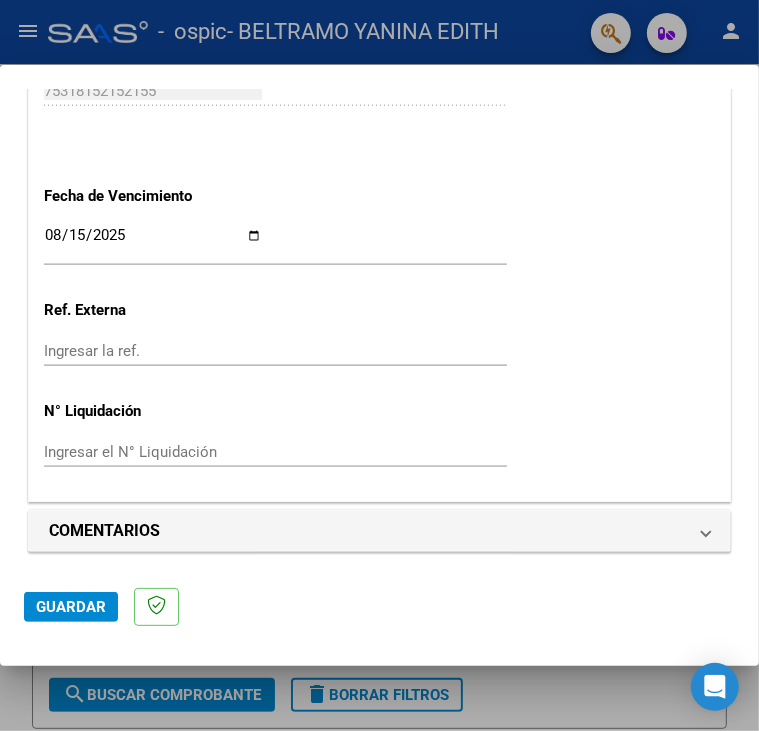 click on "Guardar" 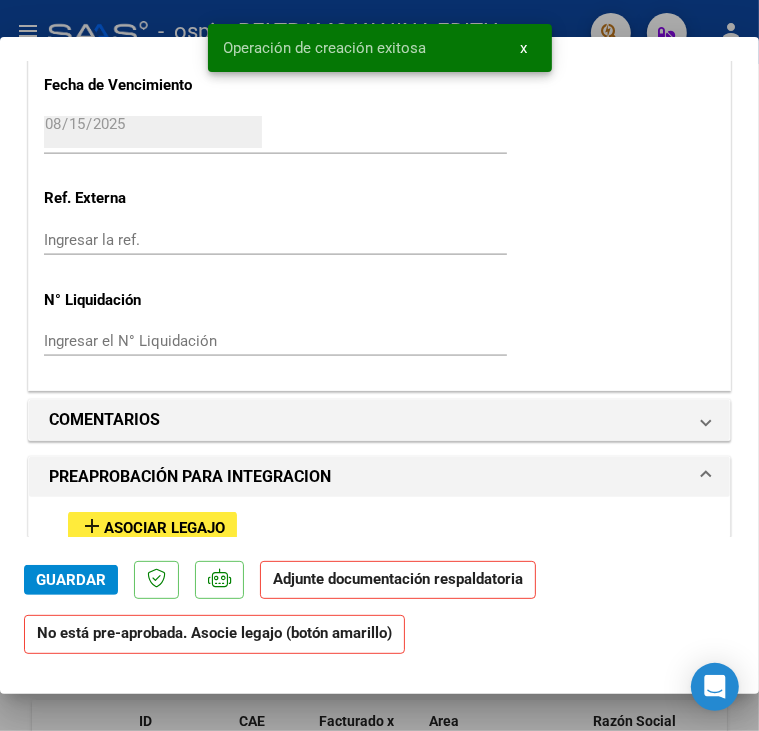 scroll, scrollTop: 1437, scrollLeft: 0, axis: vertical 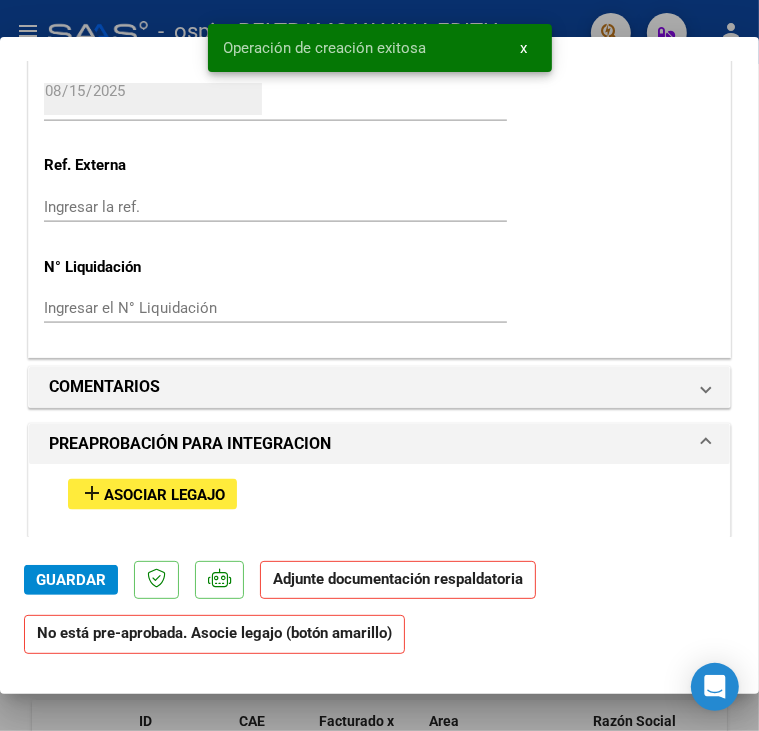 click on "Asociar Legajo" at bounding box center (164, 495) 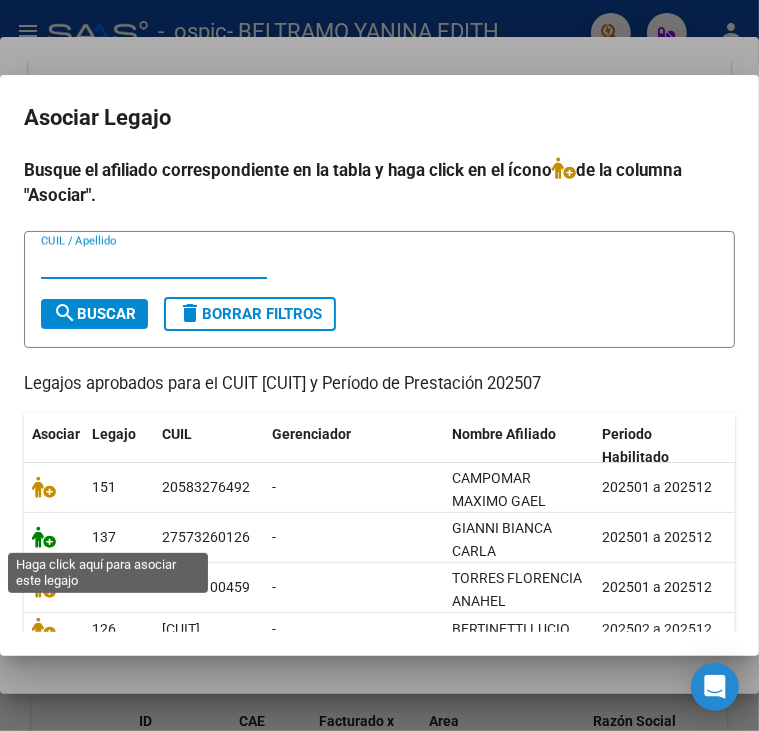 click 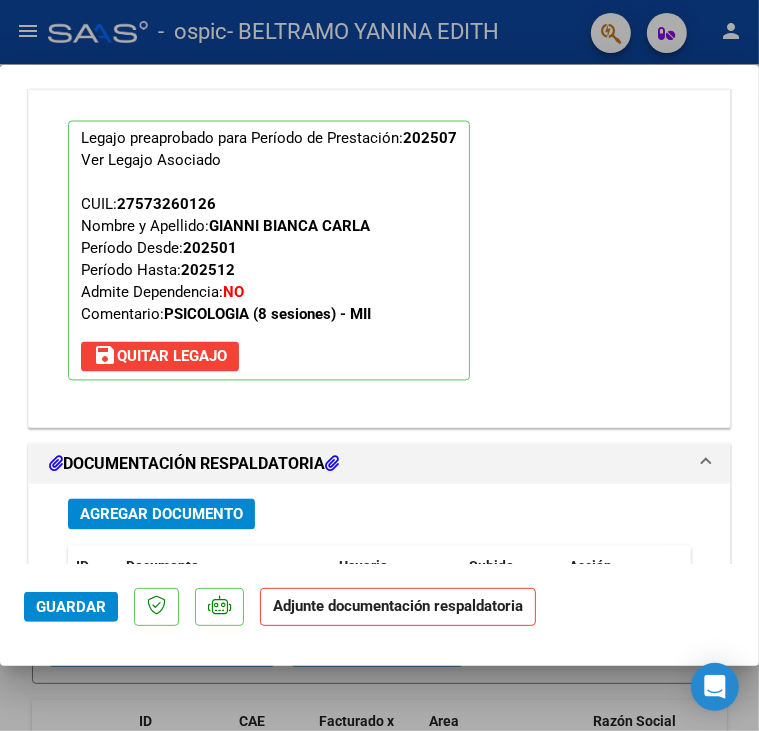 scroll, scrollTop: 2090, scrollLeft: 0, axis: vertical 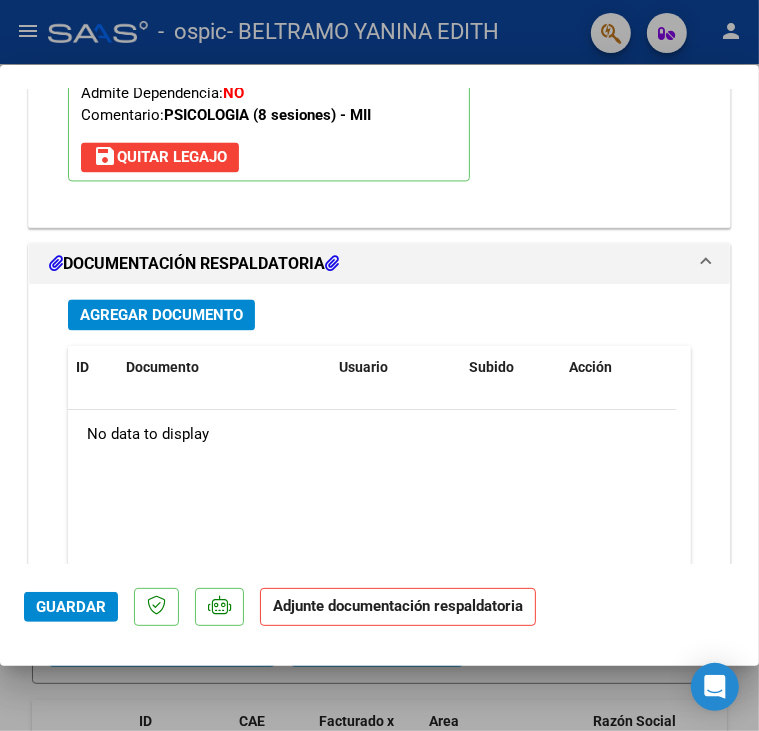 click on "Agregar Documento" at bounding box center [161, 315] 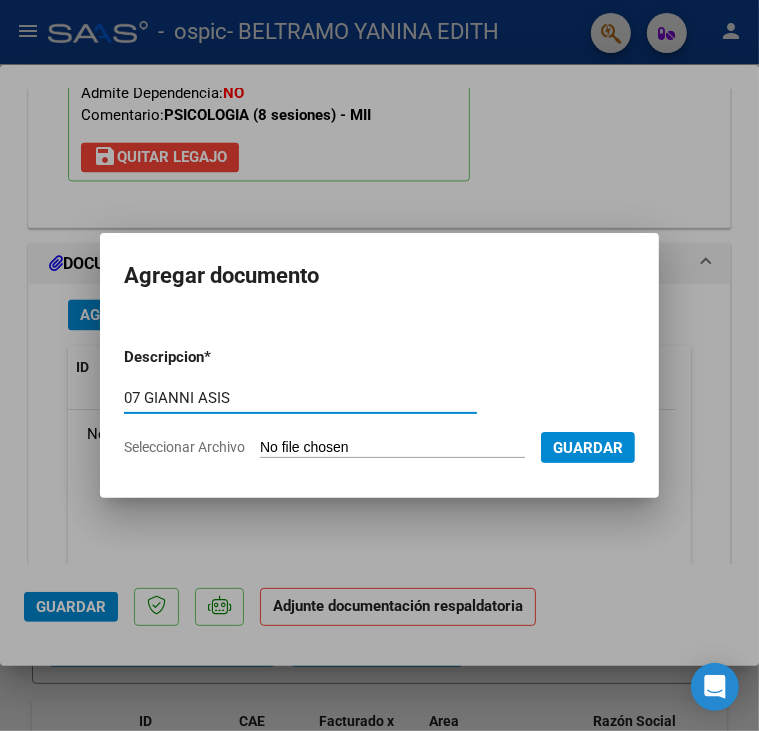 type on "07 GIANNI ASIS" 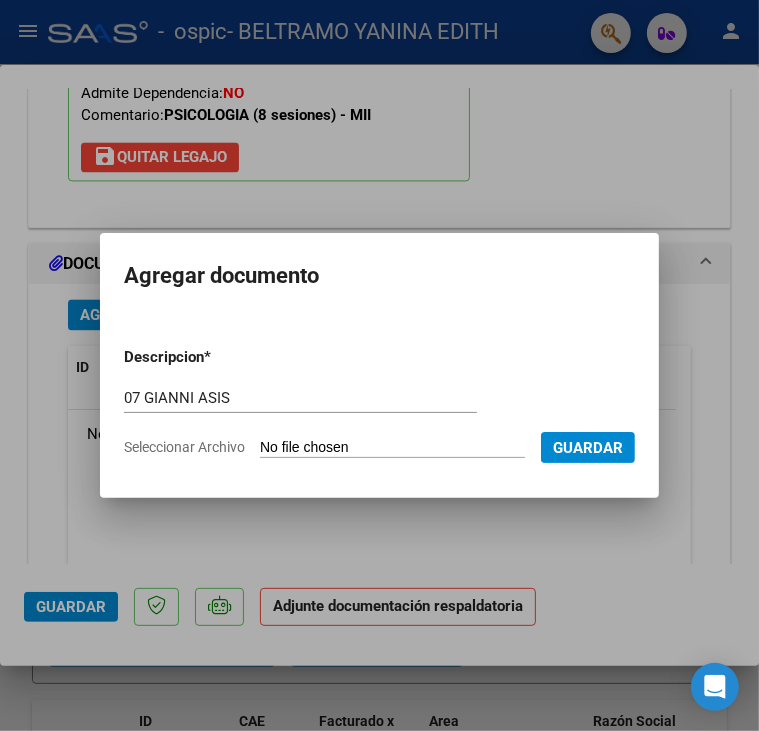 type on "C:\fakepath\07 GIANNI Asis.pdf" 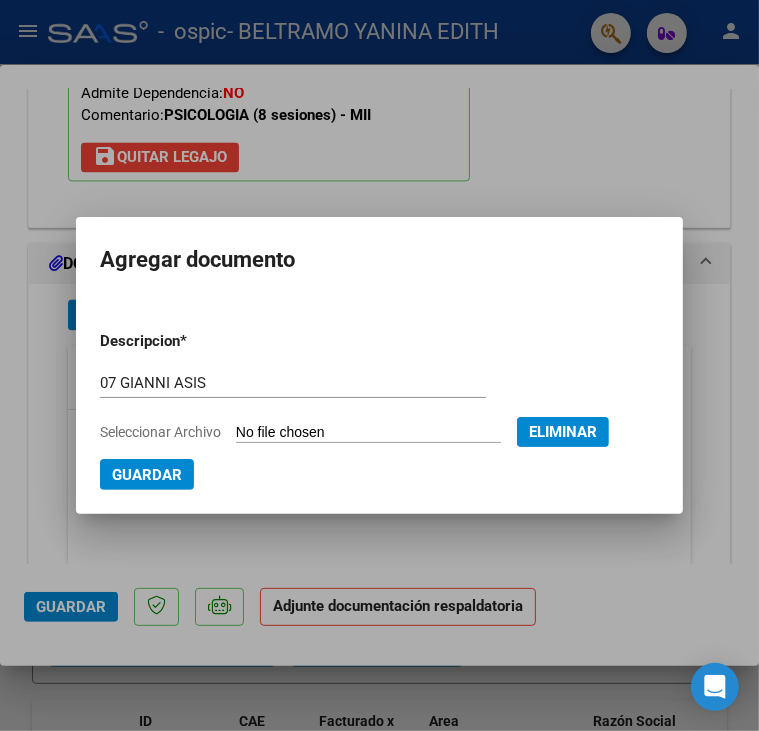 drag, startPoint x: 143, startPoint y: 479, endPoint x: 132, endPoint y: 445, distance: 35.735138 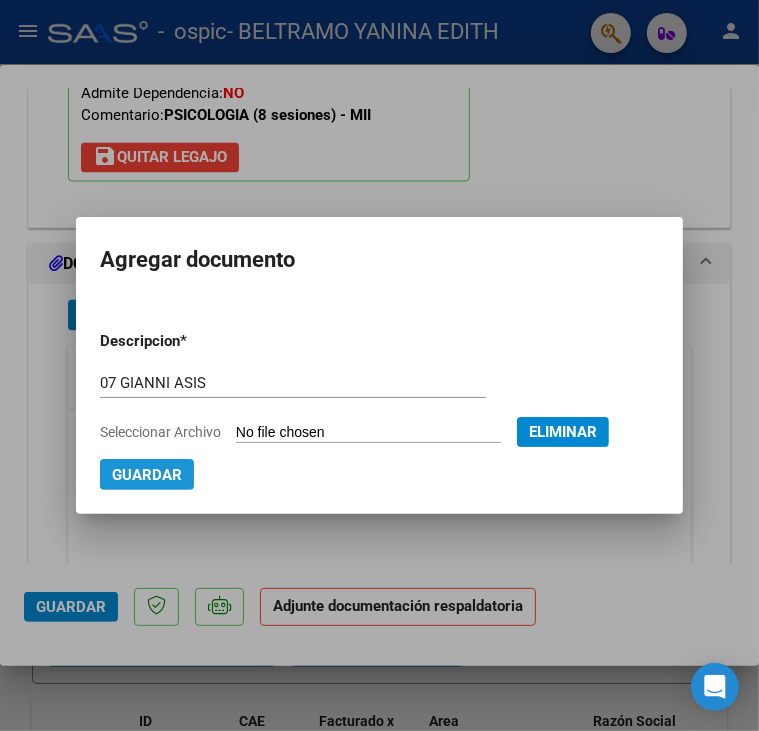 click on "Guardar" at bounding box center [147, 475] 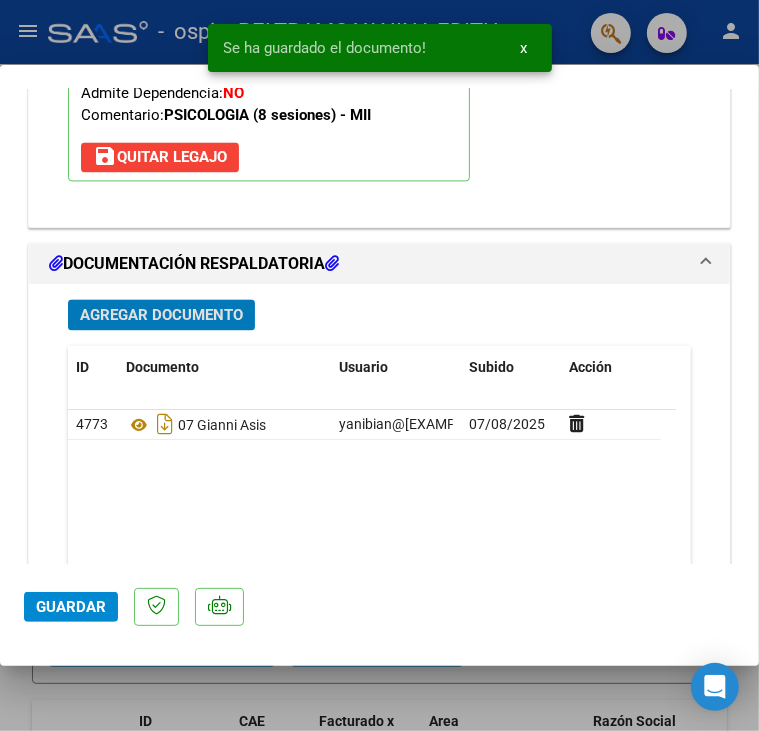 drag, startPoint x: 71, startPoint y: 602, endPoint x: 61, endPoint y: 597, distance: 11.18034 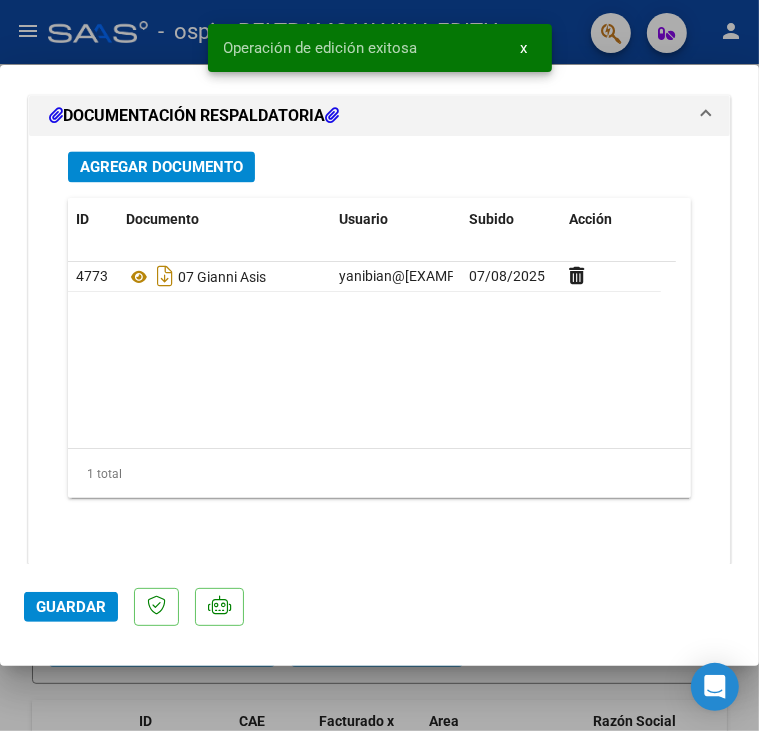 scroll, scrollTop: 2263, scrollLeft: 0, axis: vertical 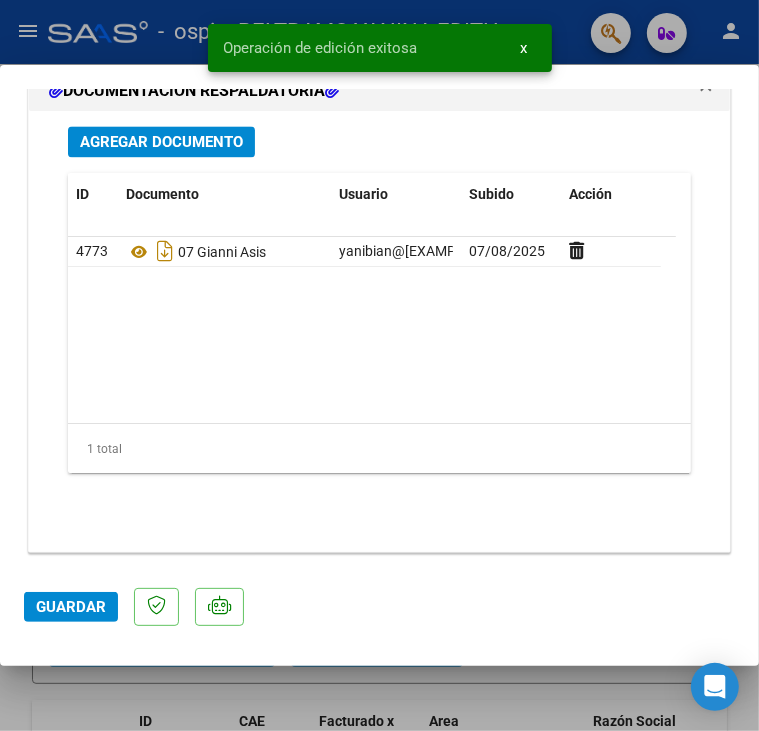 click on "Guardar" 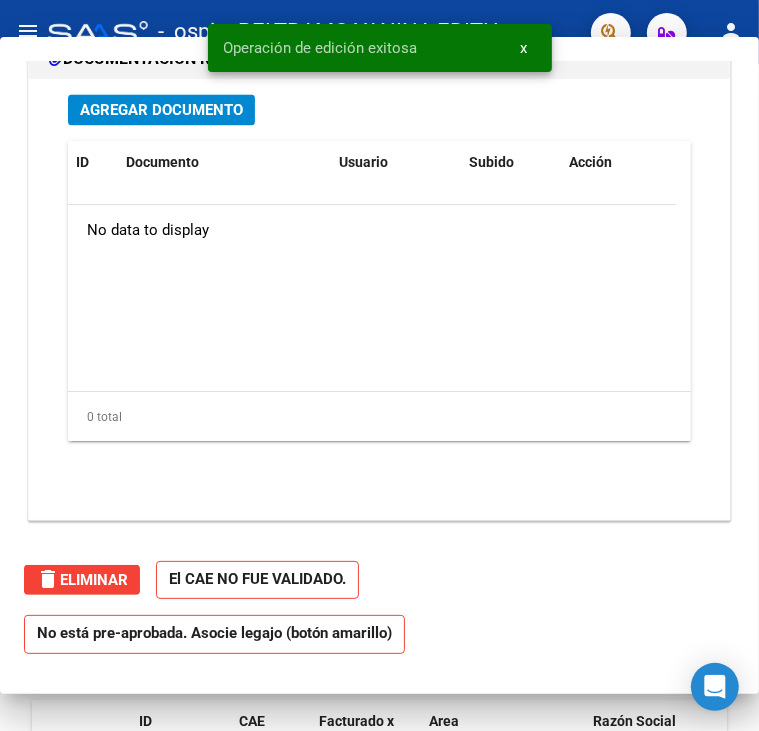 scroll, scrollTop: 2022, scrollLeft: 0, axis: vertical 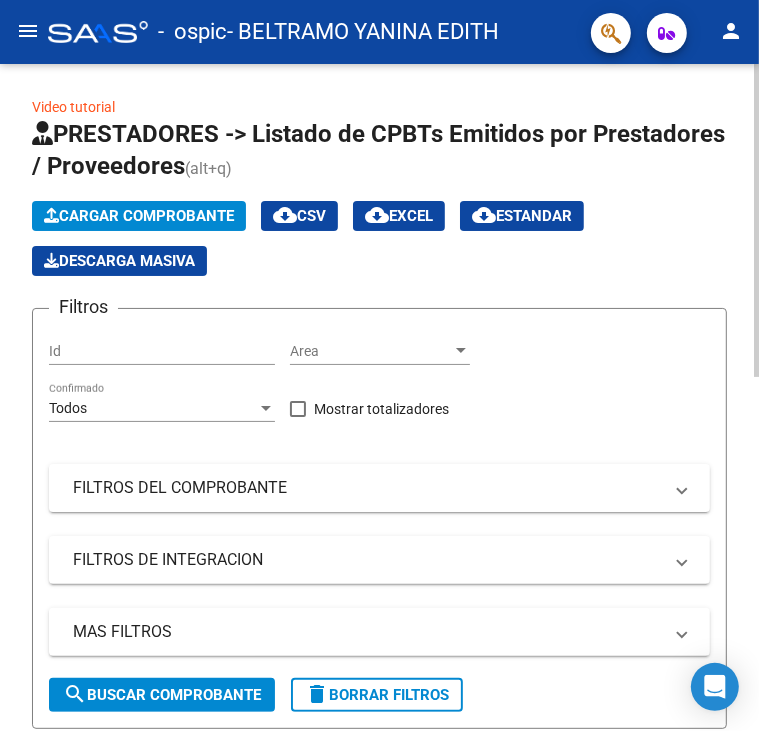click on "Cargar Comprobante" 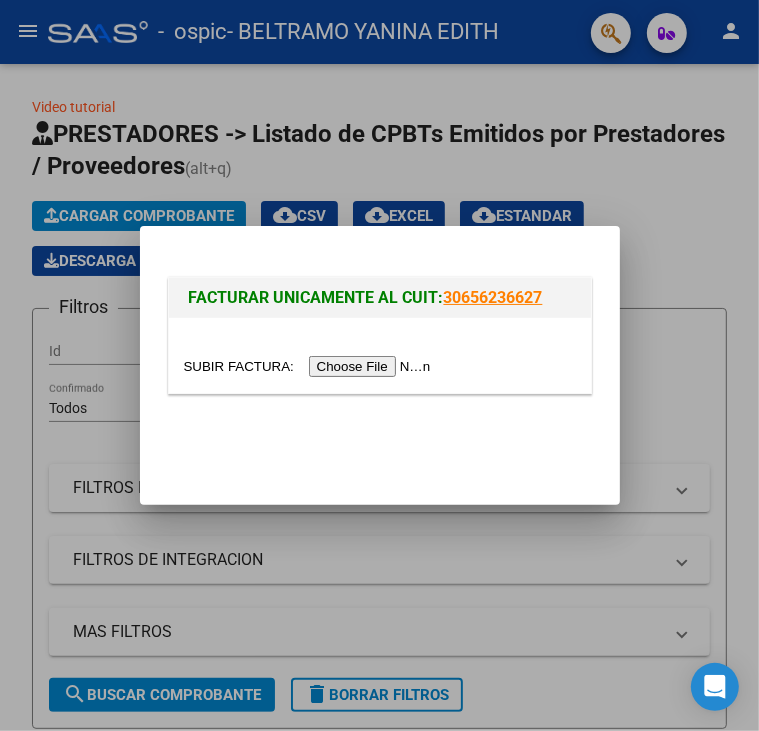 click at bounding box center (310, 366) 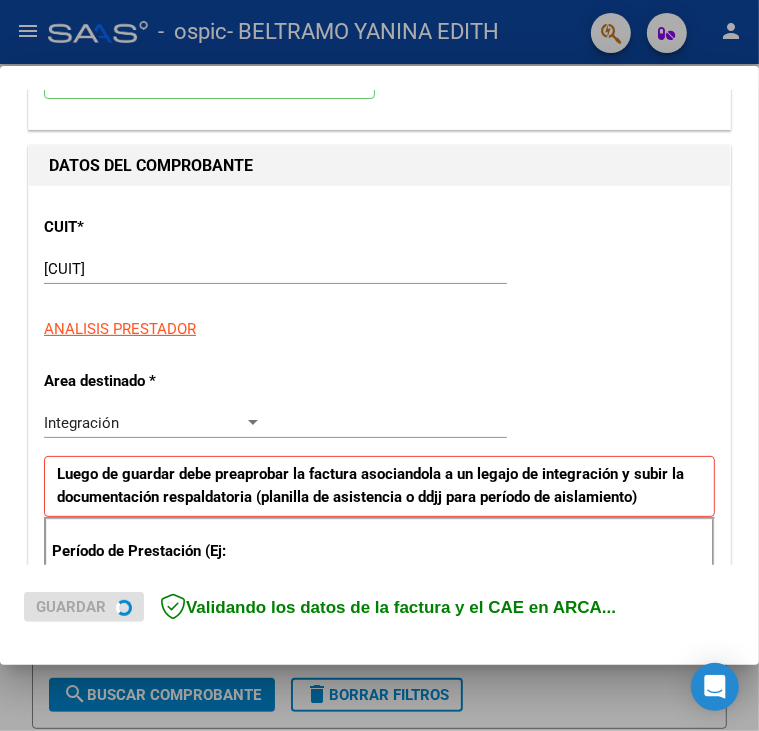 scroll, scrollTop: 300, scrollLeft: 0, axis: vertical 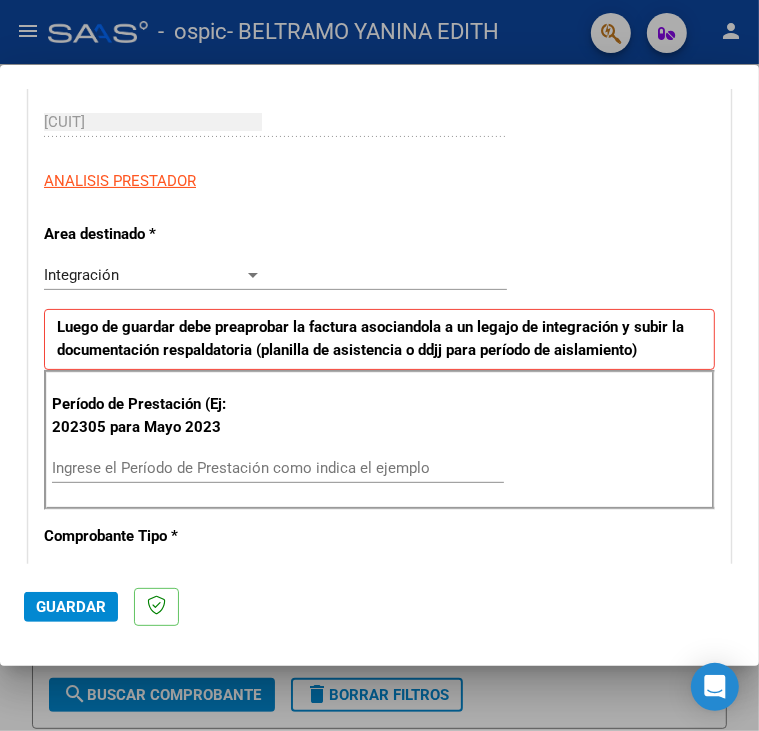 click on "Ingrese el Período de Prestación como indica el ejemplo" at bounding box center (158, 468) 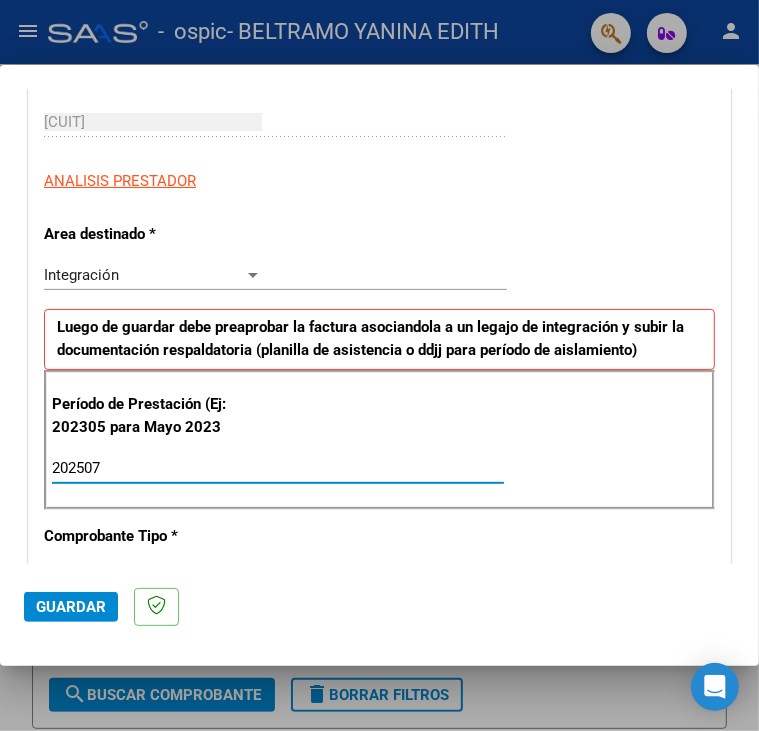 type on "202507" 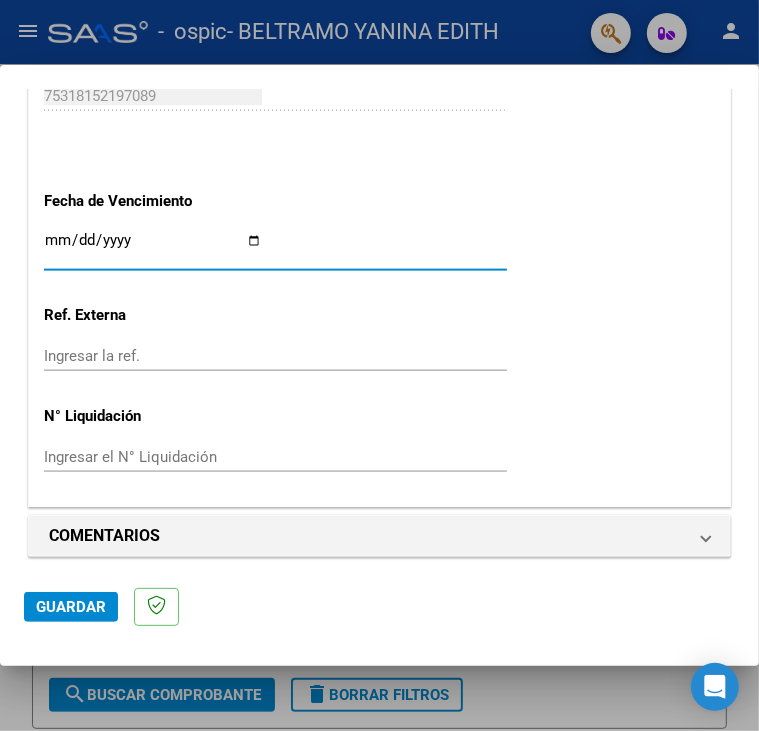 scroll, scrollTop: 1305, scrollLeft: 0, axis: vertical 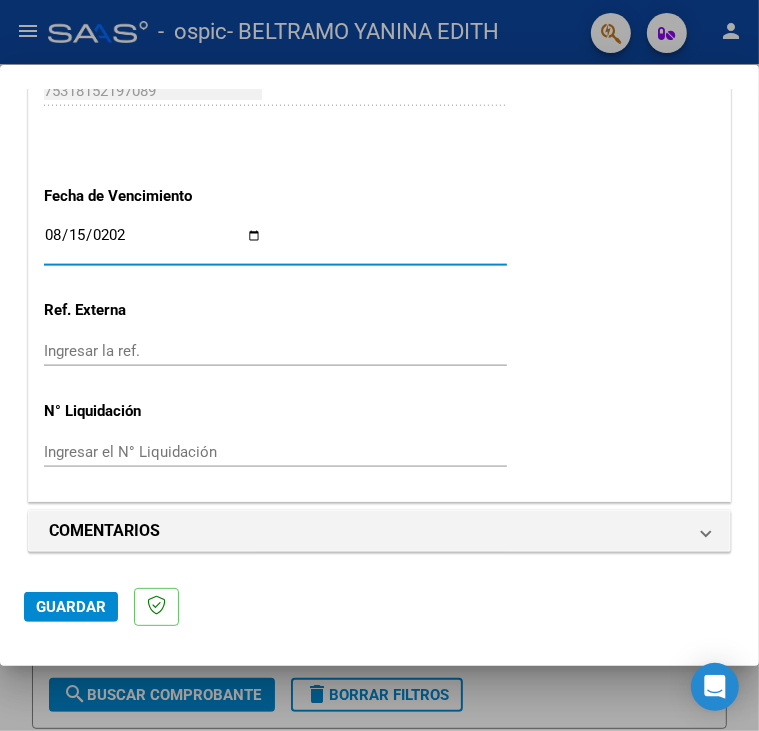 type on "2025-08-15" 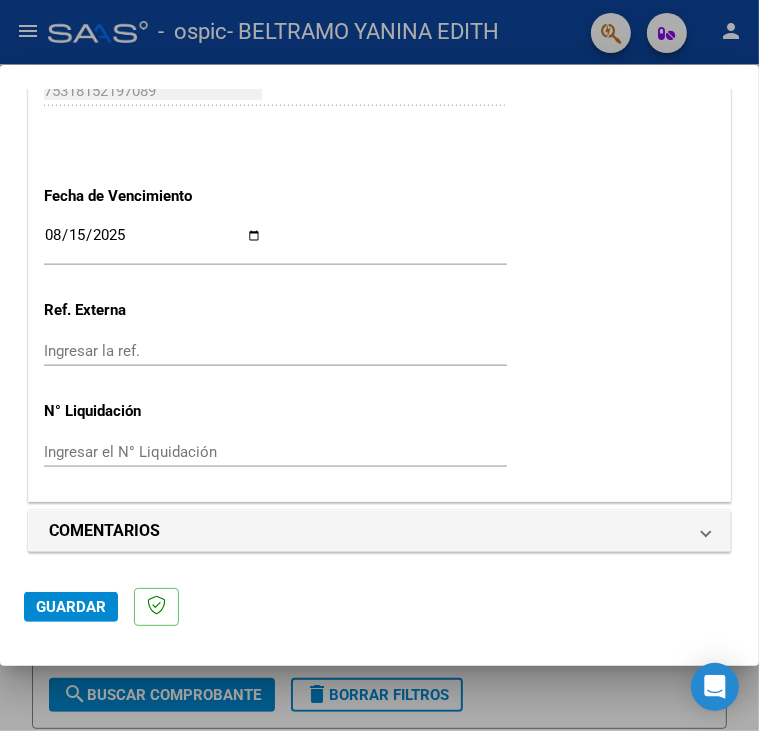 click on "Guardar" 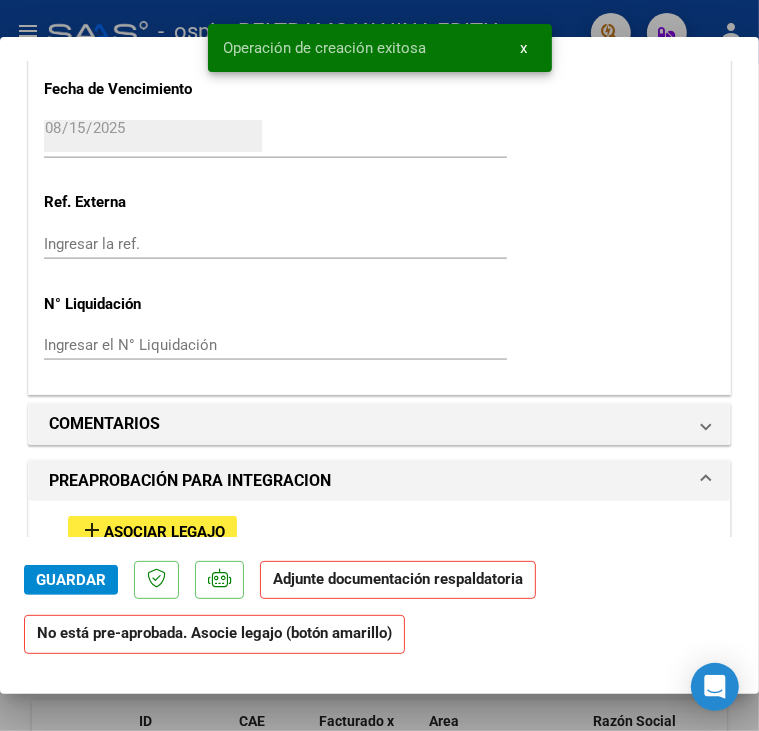 scroll, scrollTop: 1700, scrollLeft: 0, axis: vertical 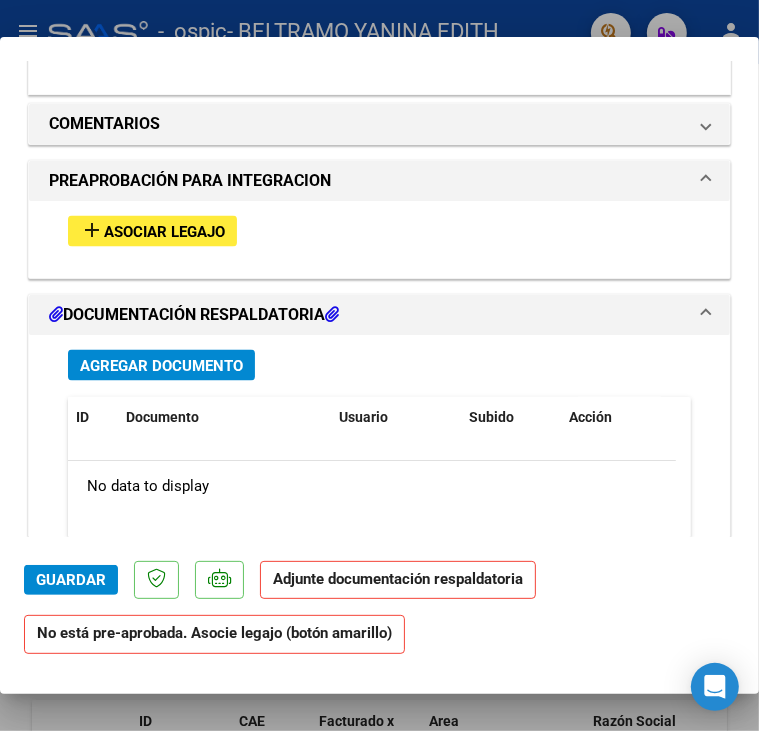 click on "Asociar Legajo" at bounding box center (164, 232) 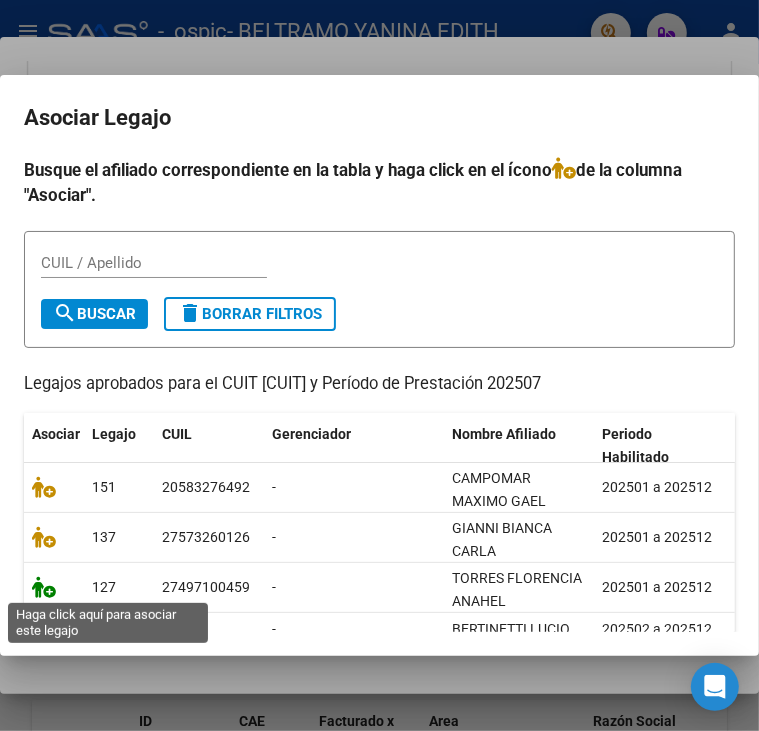 click 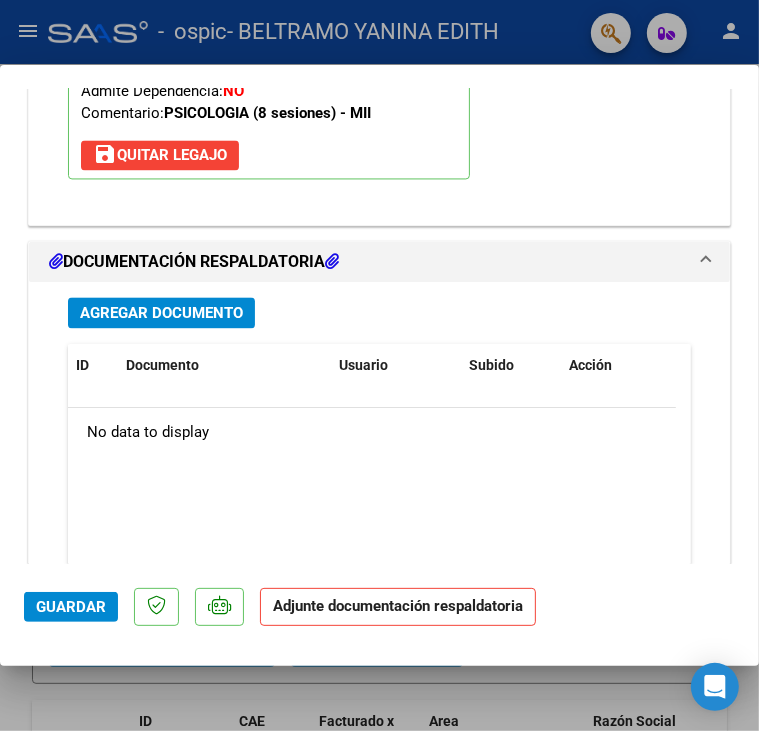 scroll, scrollTop: 2252, scrollLeft: 0, axis: vertical 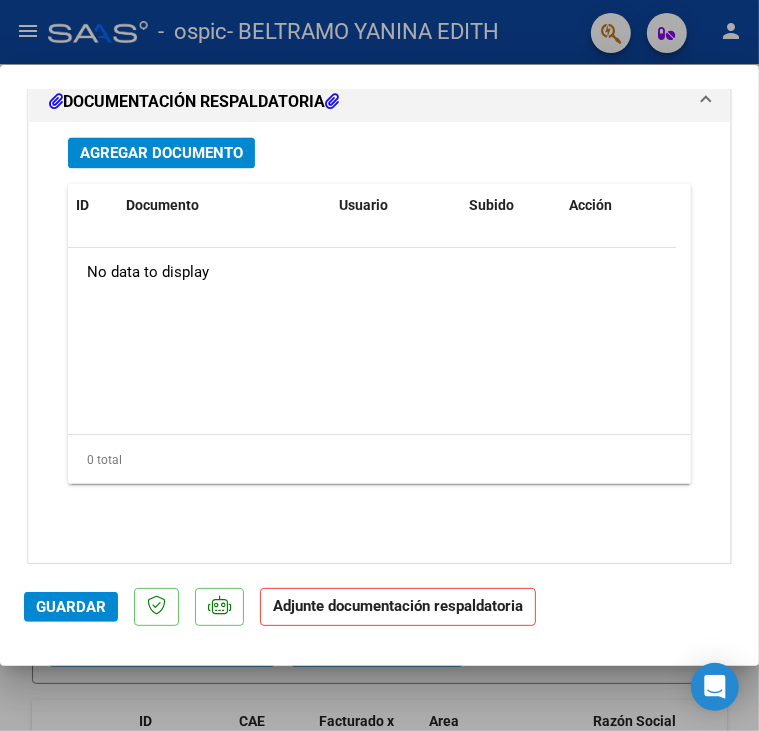 click on "Agregar Documento" at bounding box center (161, 153) 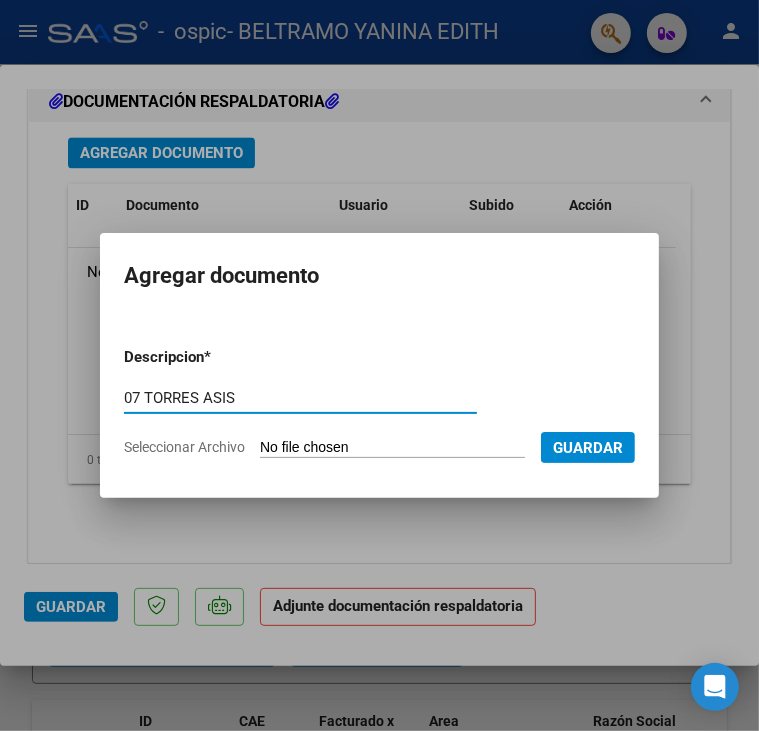 type on "07 TORRES ASIS" 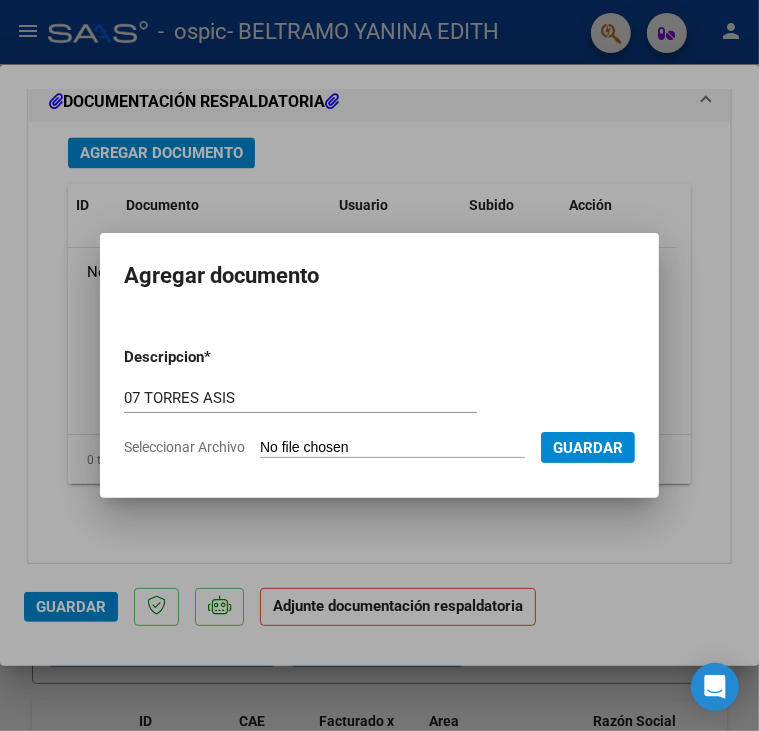 click on "Descripcion  *   07 TORRES ASIS Escriba aquí una descripcion  Seleccionar Archivo Guardar" at bounding box center [379, 402] 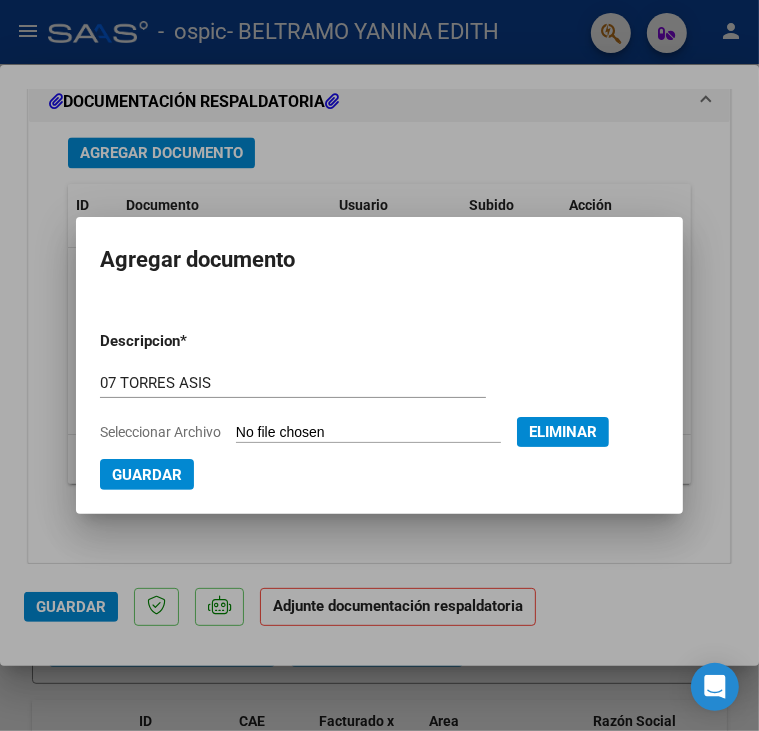 click on "Guardar" at bounding box center (147, 475) 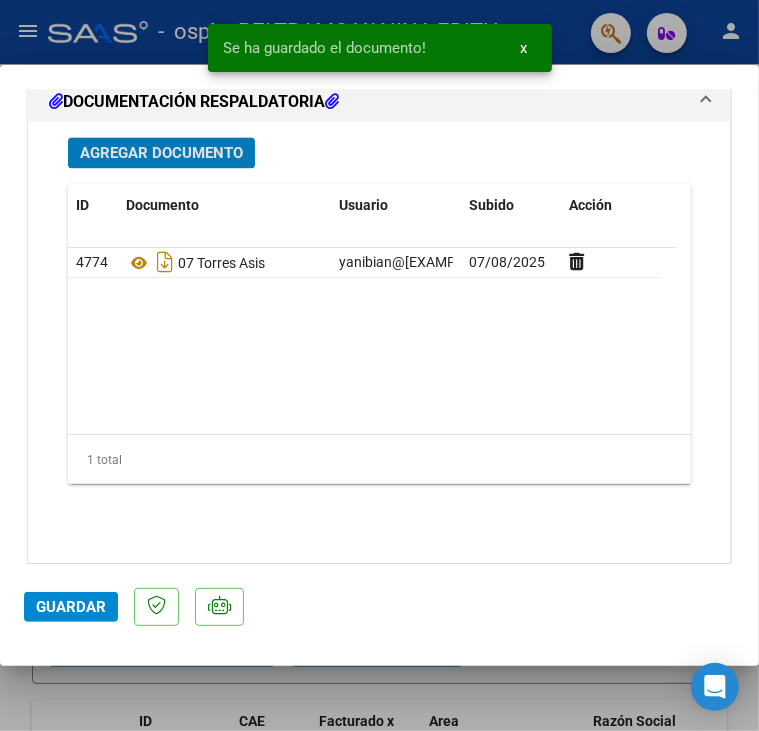 click on "Guardar" 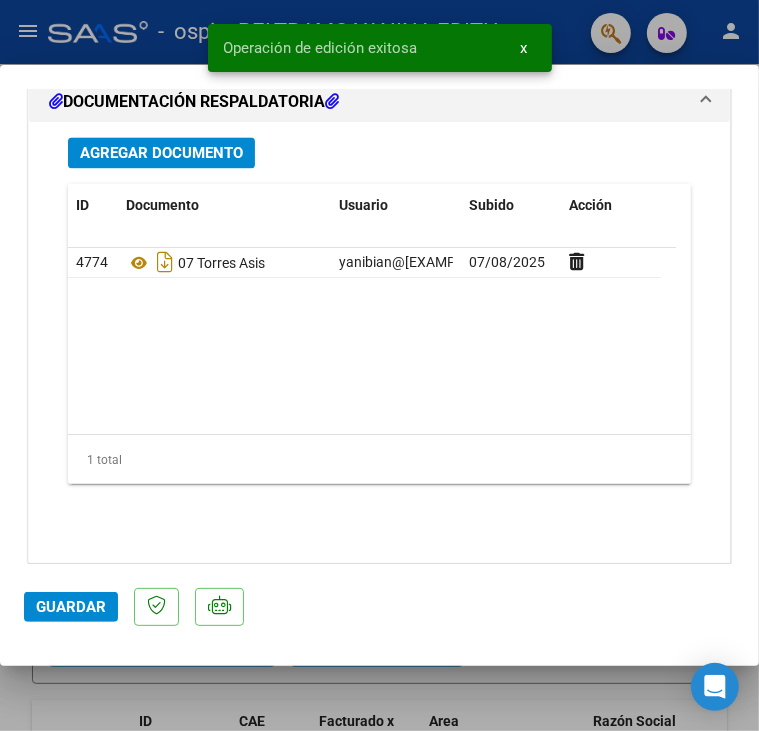 click on "COMPROBANTE VER COMPROBANTE       ESTADO:   Recibida. En proceso de confirmacion/aceptac por la OS.     El comprobante fue leído exitosamente.  DATOS DEL COMPROBANTE CUIT  *   [CUIT] Ingresar CUIT  ANALISIS PRESTADOR  BELTRAMO YANINA EDITH  ARCA Padrón  Area destinado * Integración Seleccionar Area Período de Prestación (Ej: 202305 para Mayo 2023    202507 Ingrese el Período de Prestación como indica el ejemplo   Una vez que se asoció a un legajo aprobado no se puede cambiar el período de prestación.   Comprobante Tipo * Factura C Seleccionar Tipo Punto de Venta  *   3 Ingresar el Nro.  Número  *   1907 Ingresar el Nro.  Monto  *   $ 98.964,88 Ingresar el monto  Fecha del Cpbt.  *   2025-08-05 Ingresar la fecha  CAE / CAEA (no ingrese CAI)    75318152197089 Ingresar el CAE o CAEA (no ingrese CAI)  Fecha de Vencimiento    2025-08-15 Ingresar la fecha  Ref. Externa    Ingresar la ref.  N° Liquidación    Ingresar el N° Liquidación  COMENTARIOS Comentarios del Prestador / Gerenciador:  ID" at bounding box center (379, 366) 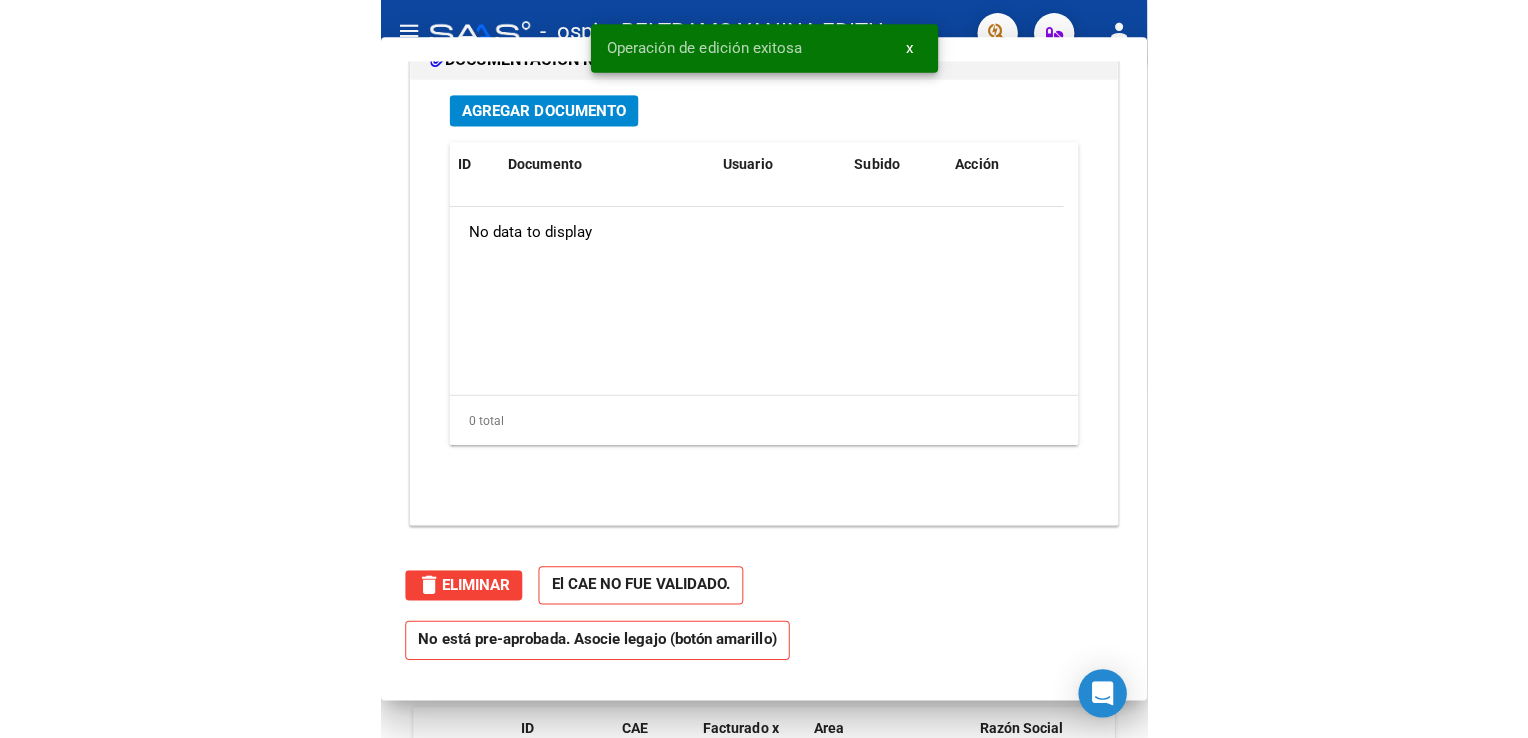 scroll, scrollTop: 0, scrollLeft: 0, axis: both 